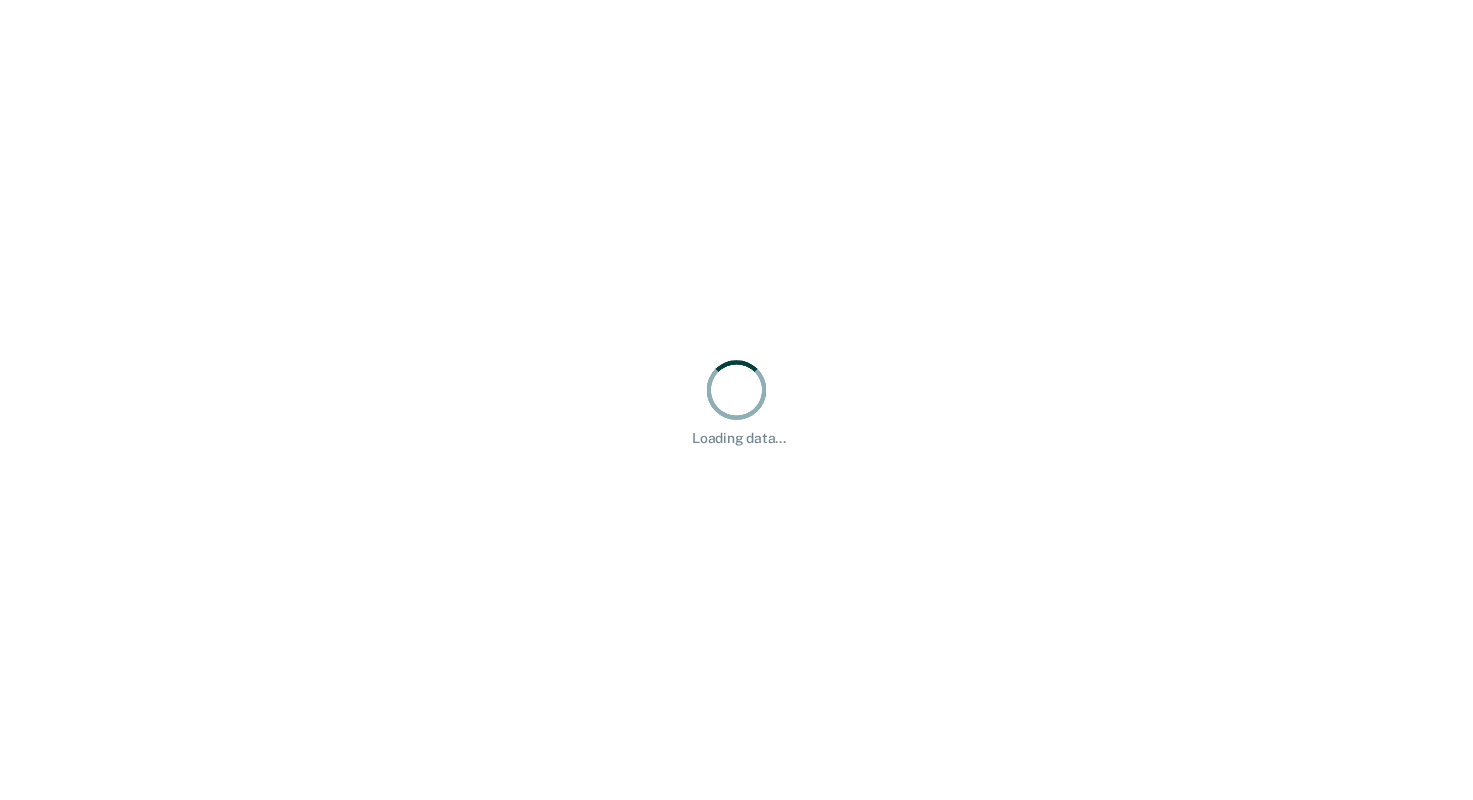 scroll, scrollTop: 0, scrollLeft: 0, axis: both 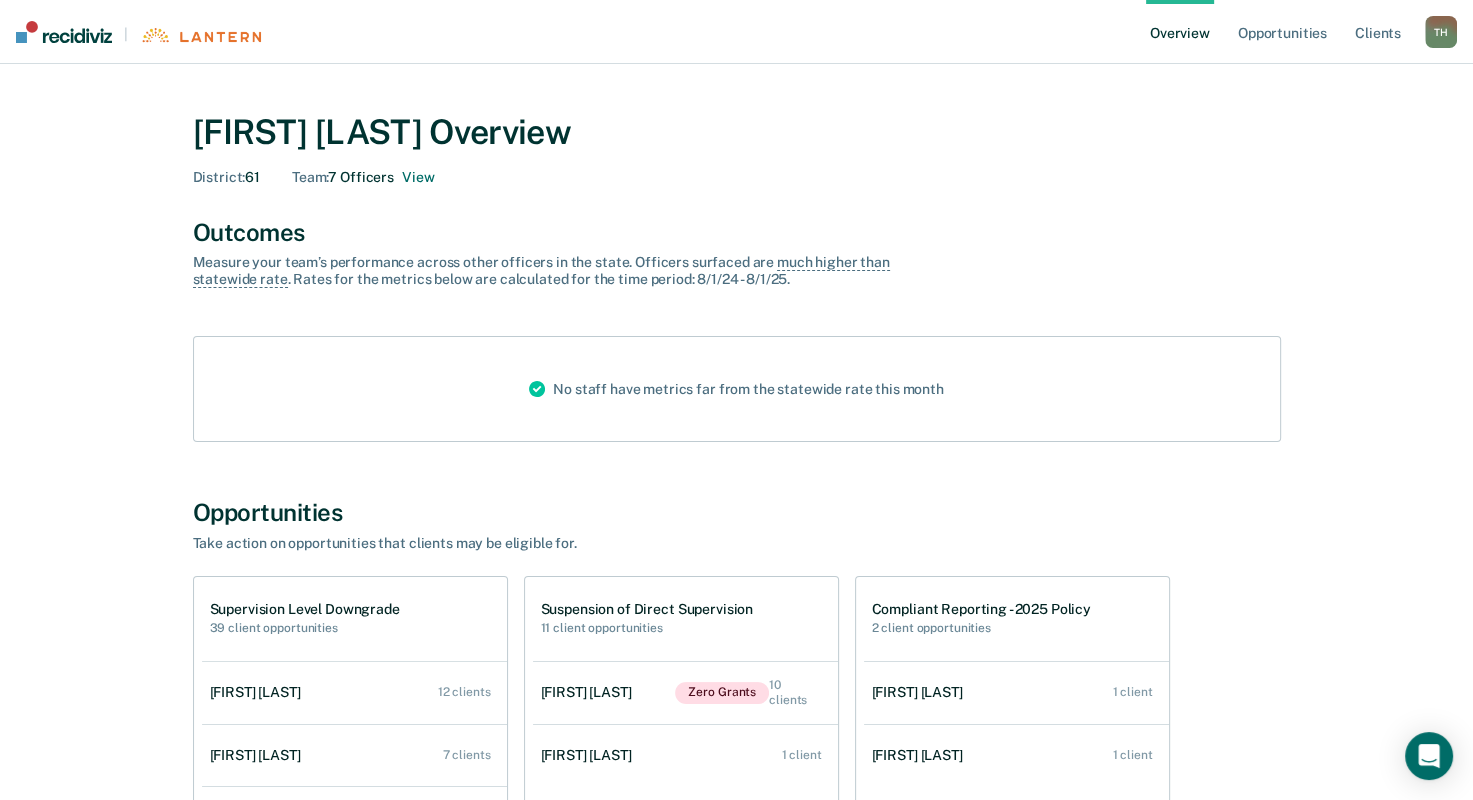 click on "Team :  7 Officers View" at bounding box center (363, 177) 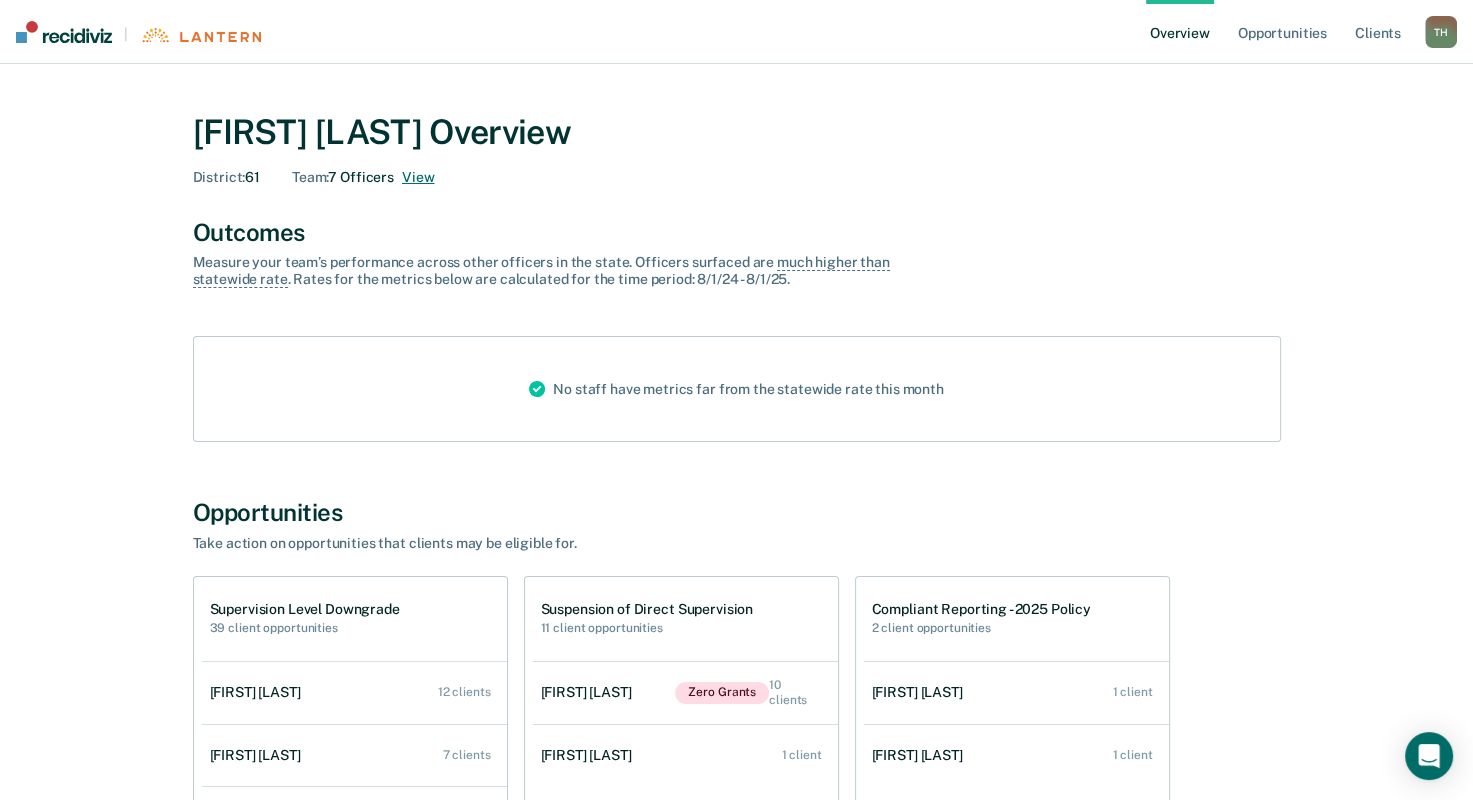click on "View" at bounding box center (418, 177) 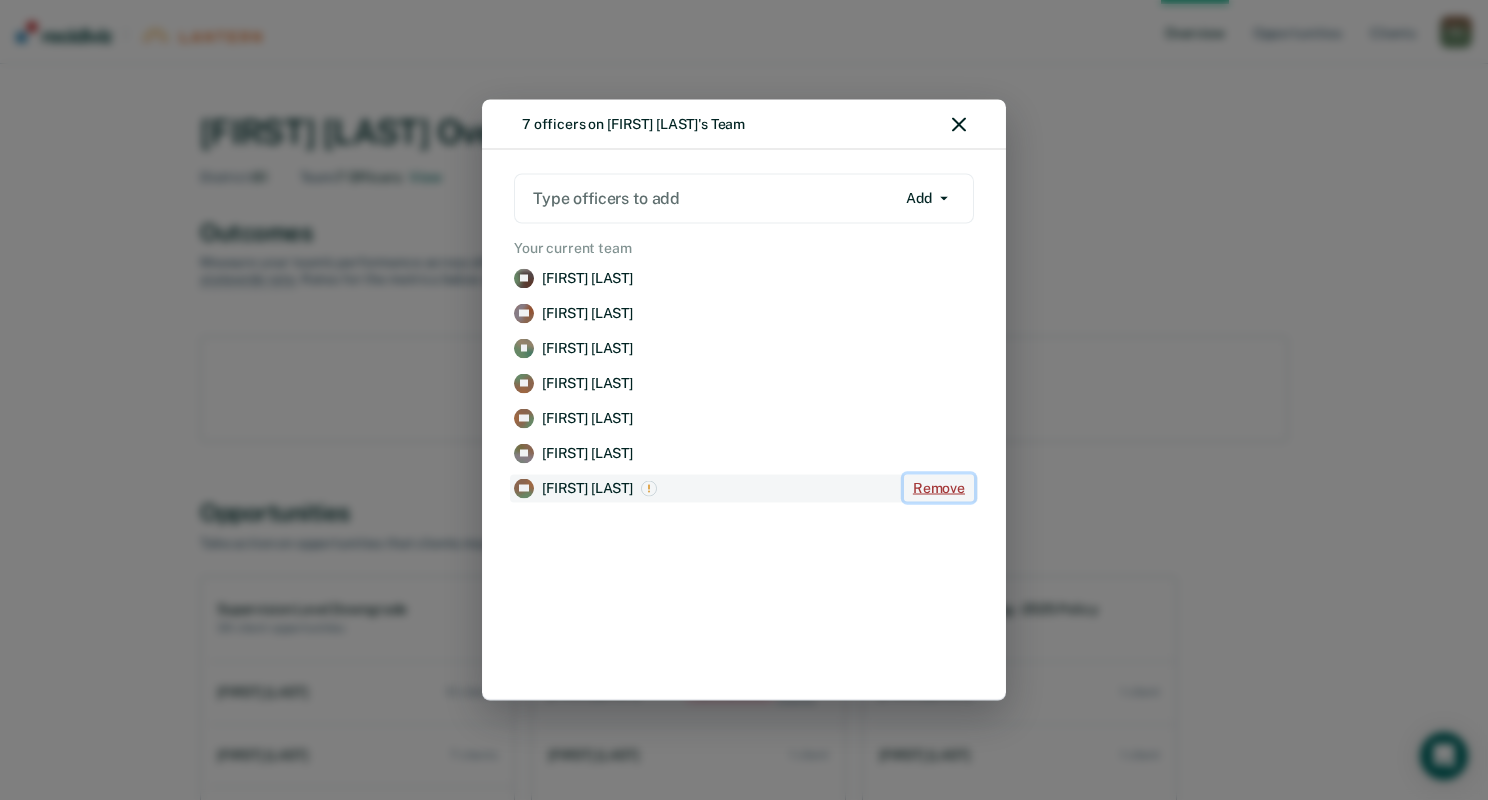 click on "Remove" at bounding box center [939, 488] 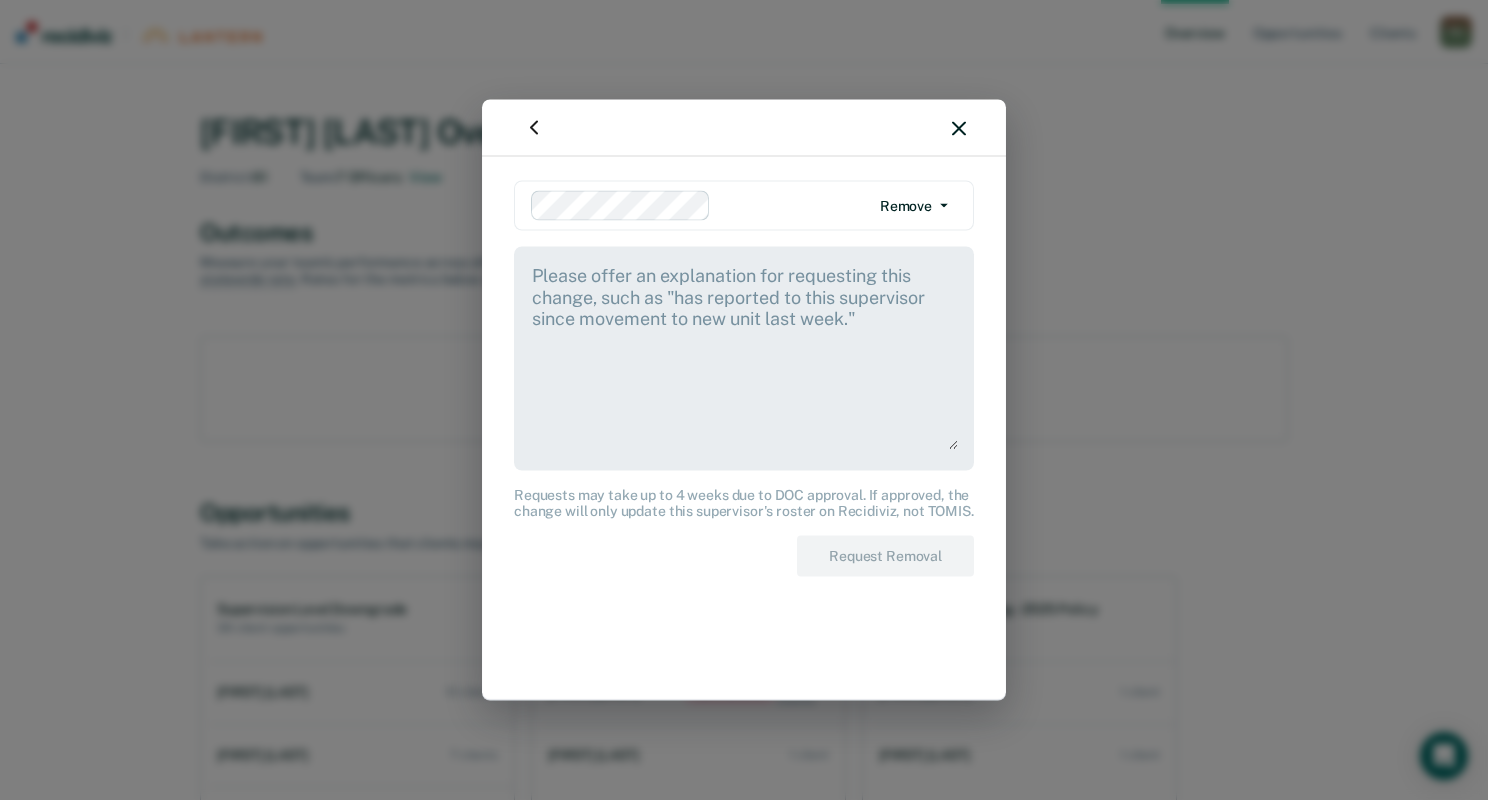click on "Remove" at bounding box center [914, 206] 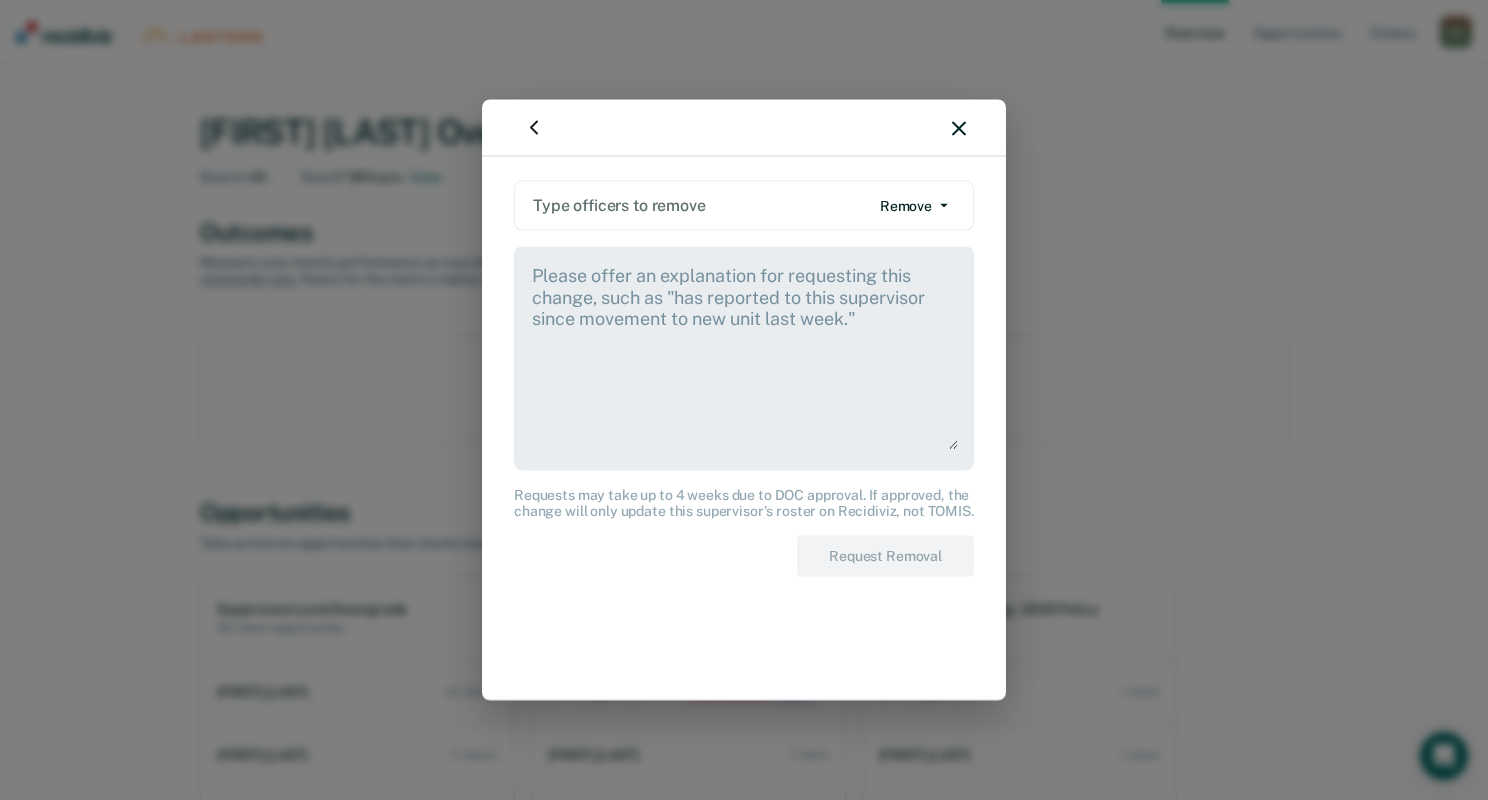 click on "Remove" at bounding box center (914, 206) 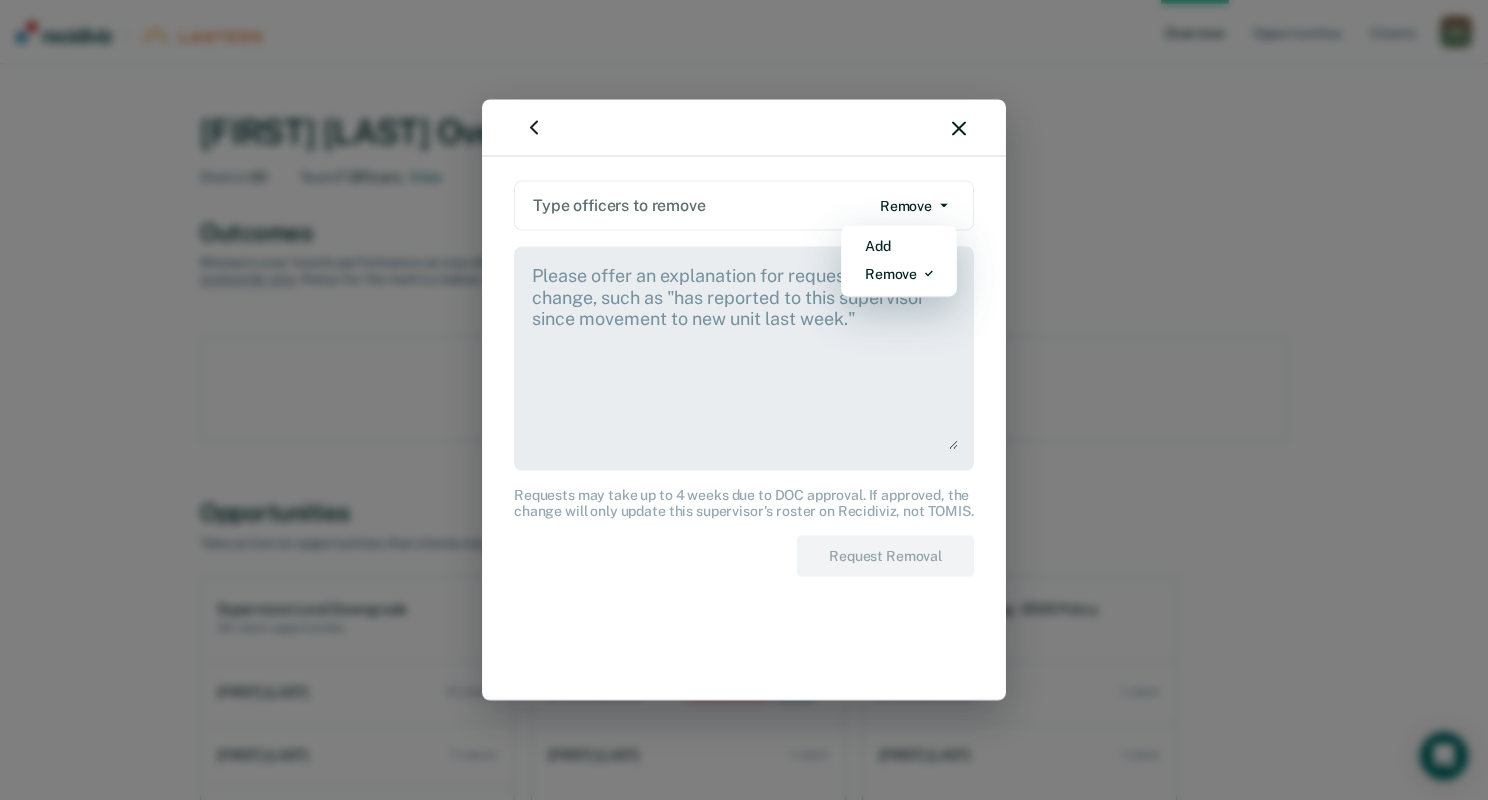 click on "Remove" at bounding box center [914, 206] 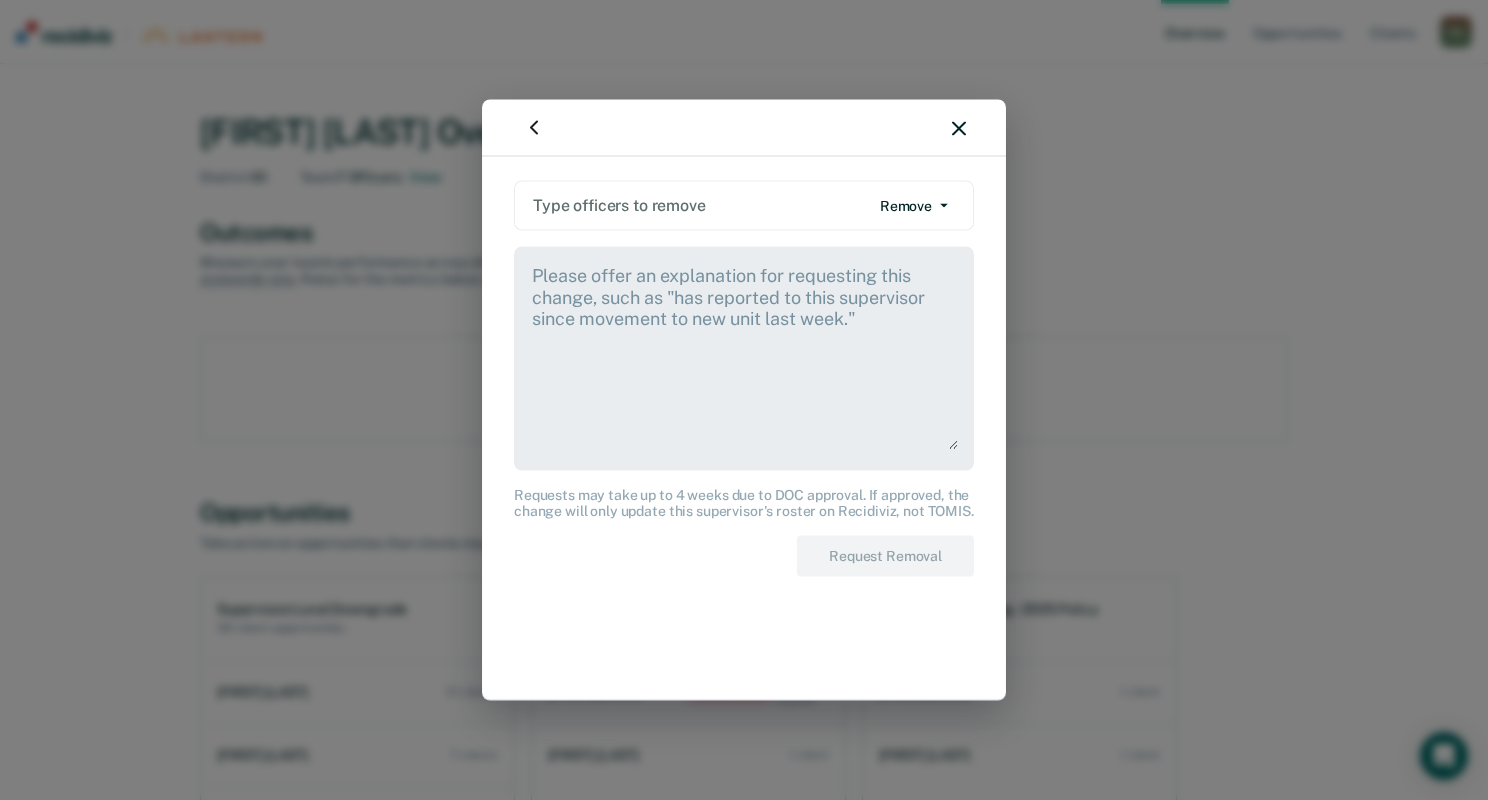 click at bounding box center (534, 128) 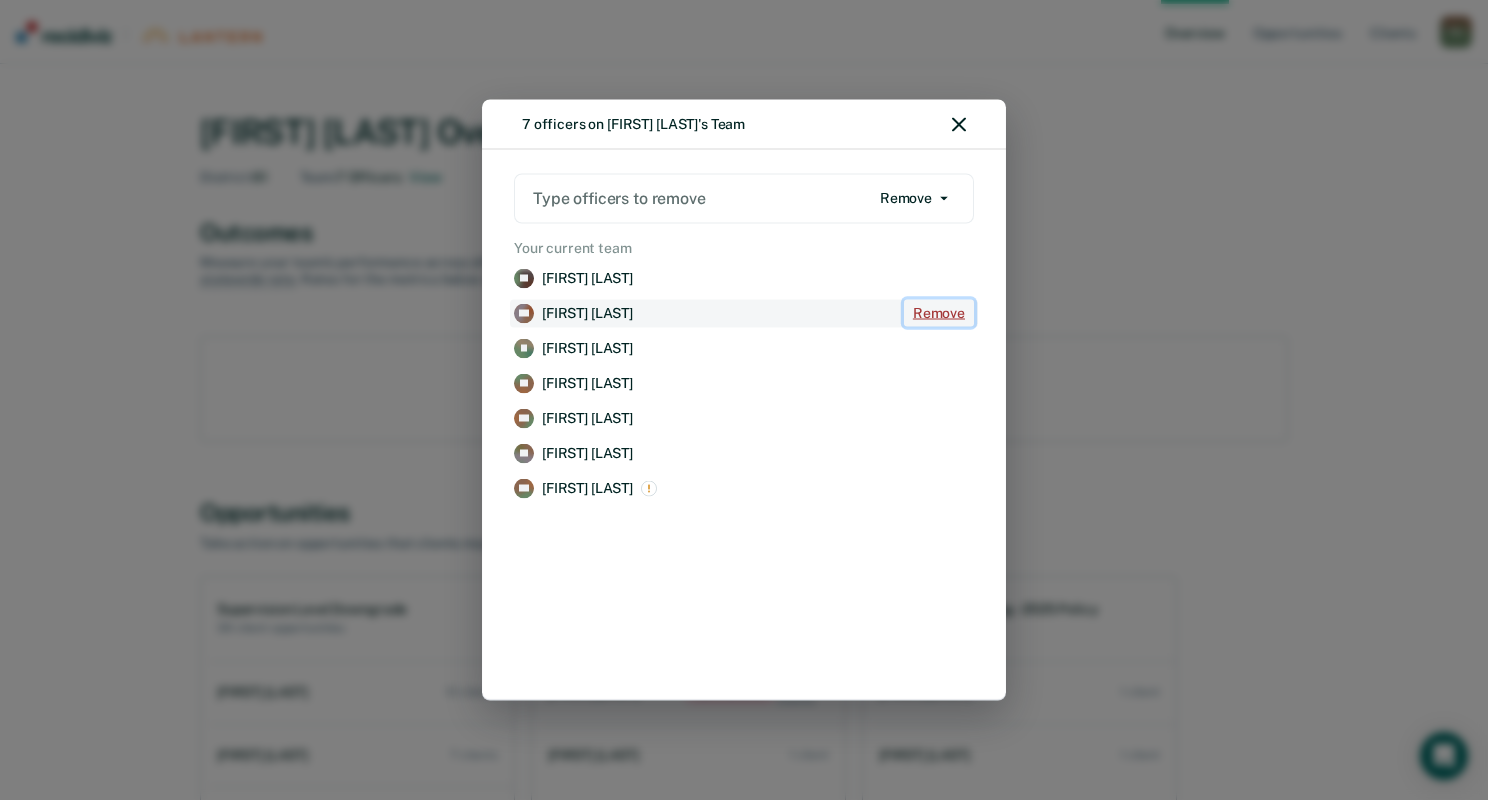 click on "Remove" at bounding box center (939, 313) 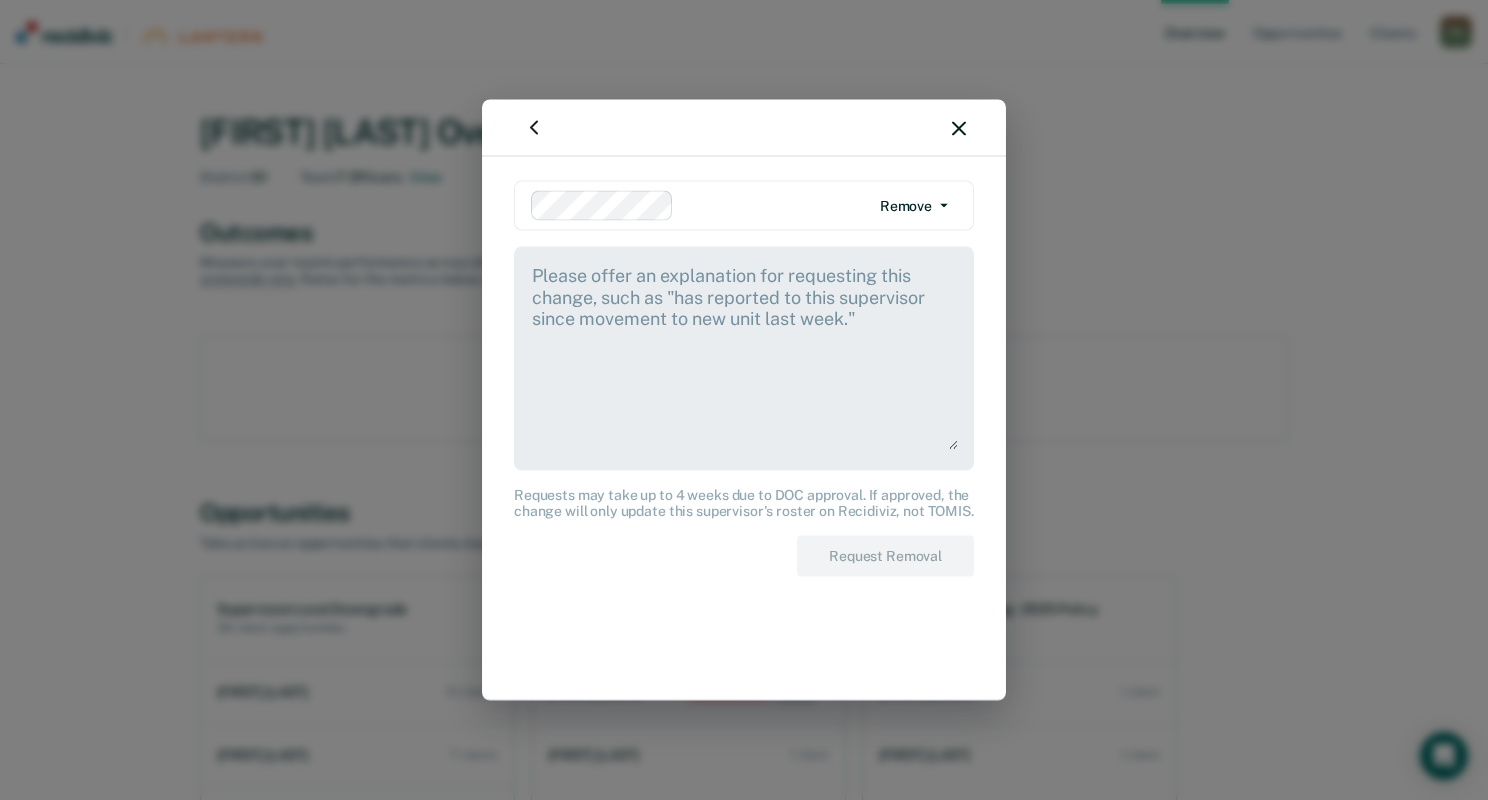 click 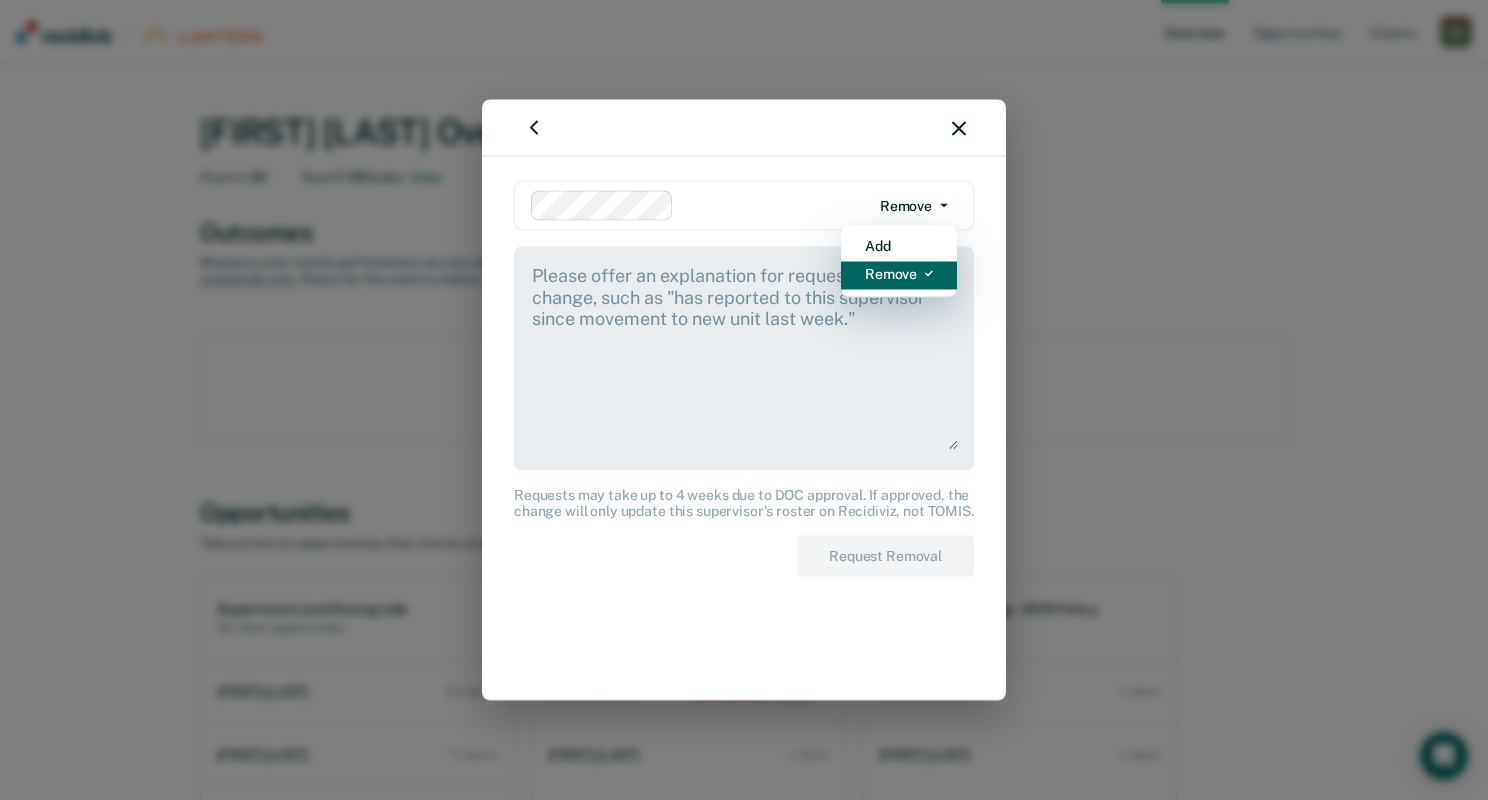 click on "Remove" at bounding box center [899, 274] 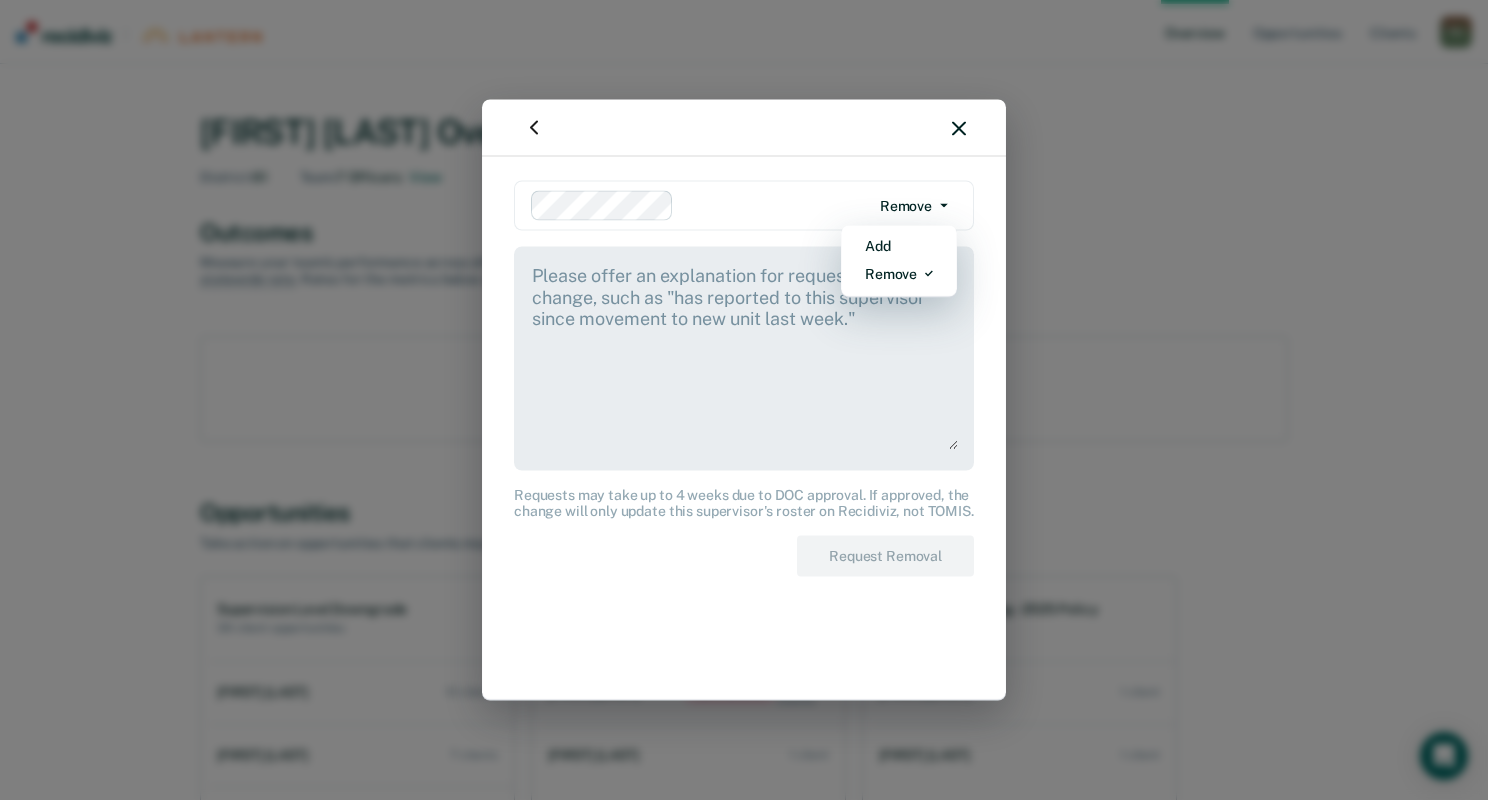 click at bounding box center [744, 128] 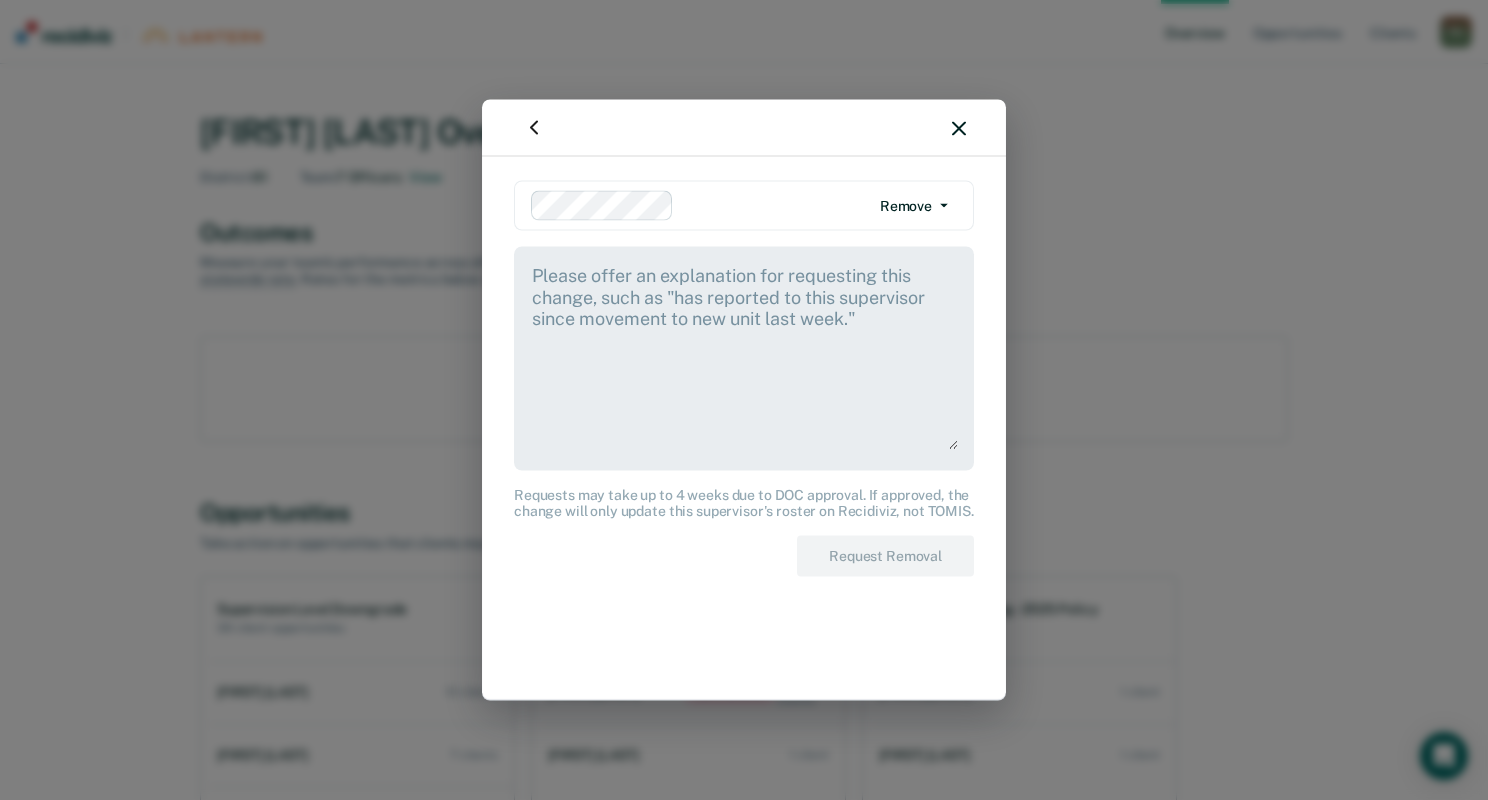 click 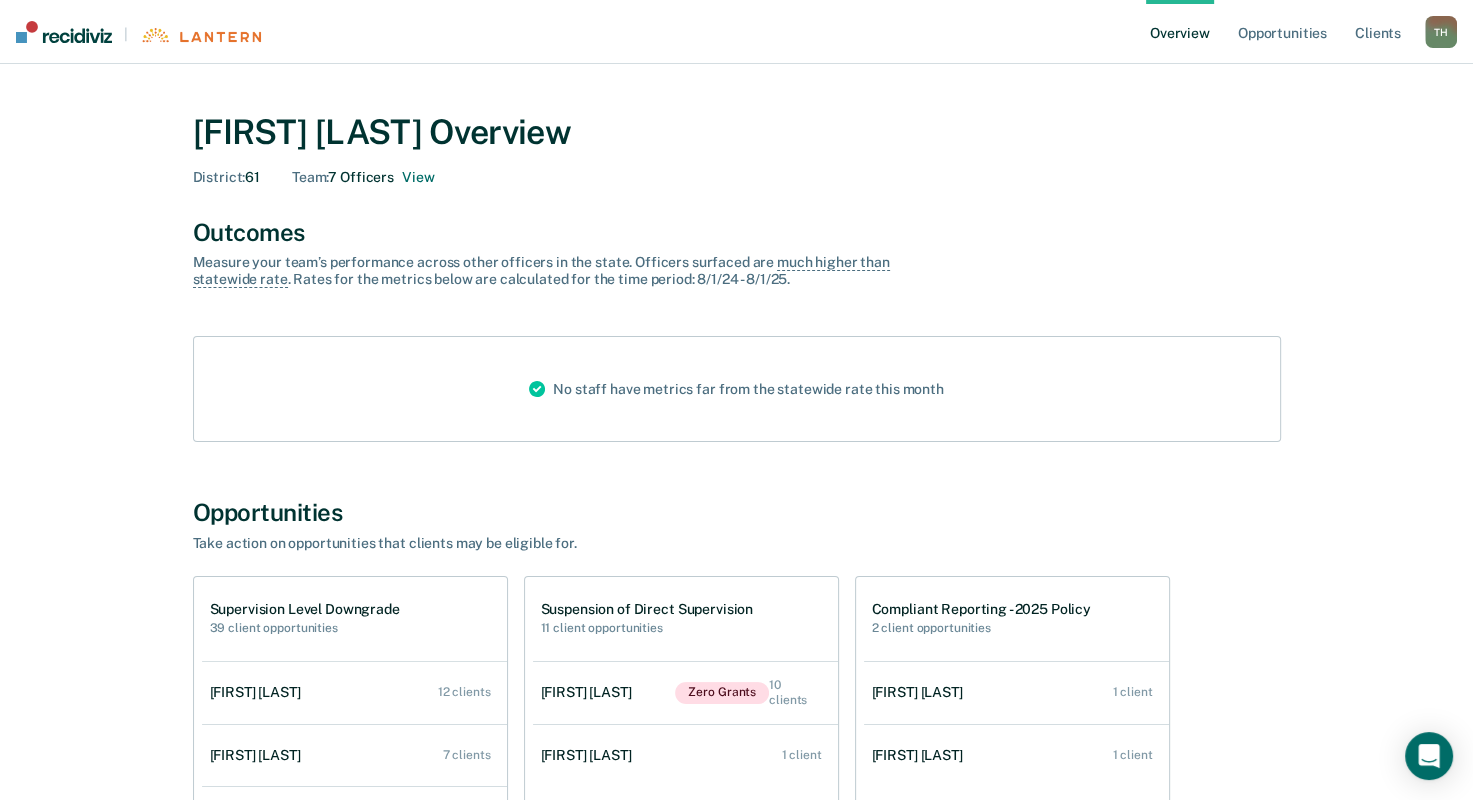 click on "District :  61 Team :  7 Officers View" at bounding box center (737, 177) 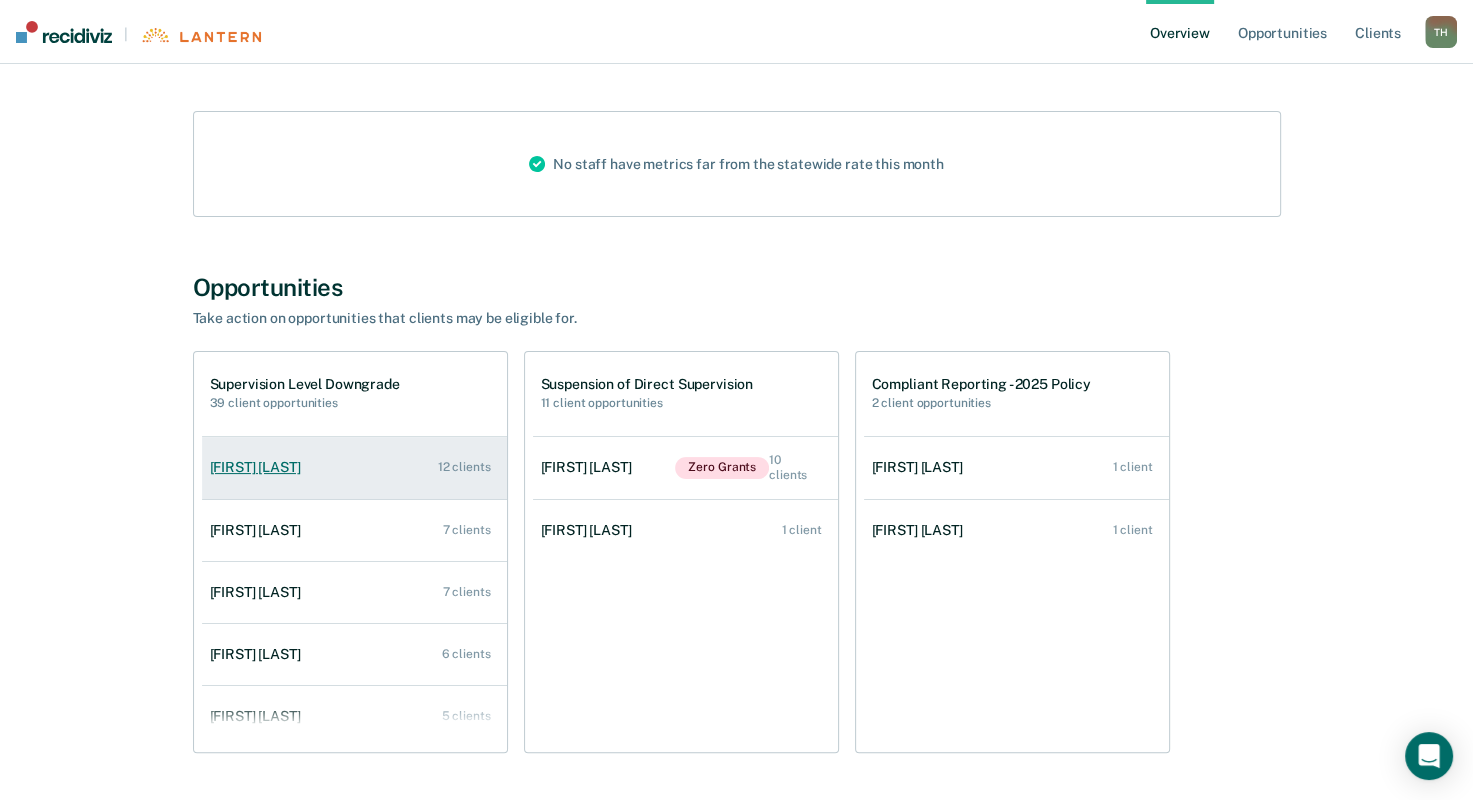 scroll, scrollTop: 297, scrollLeft: 0, axis: vertical 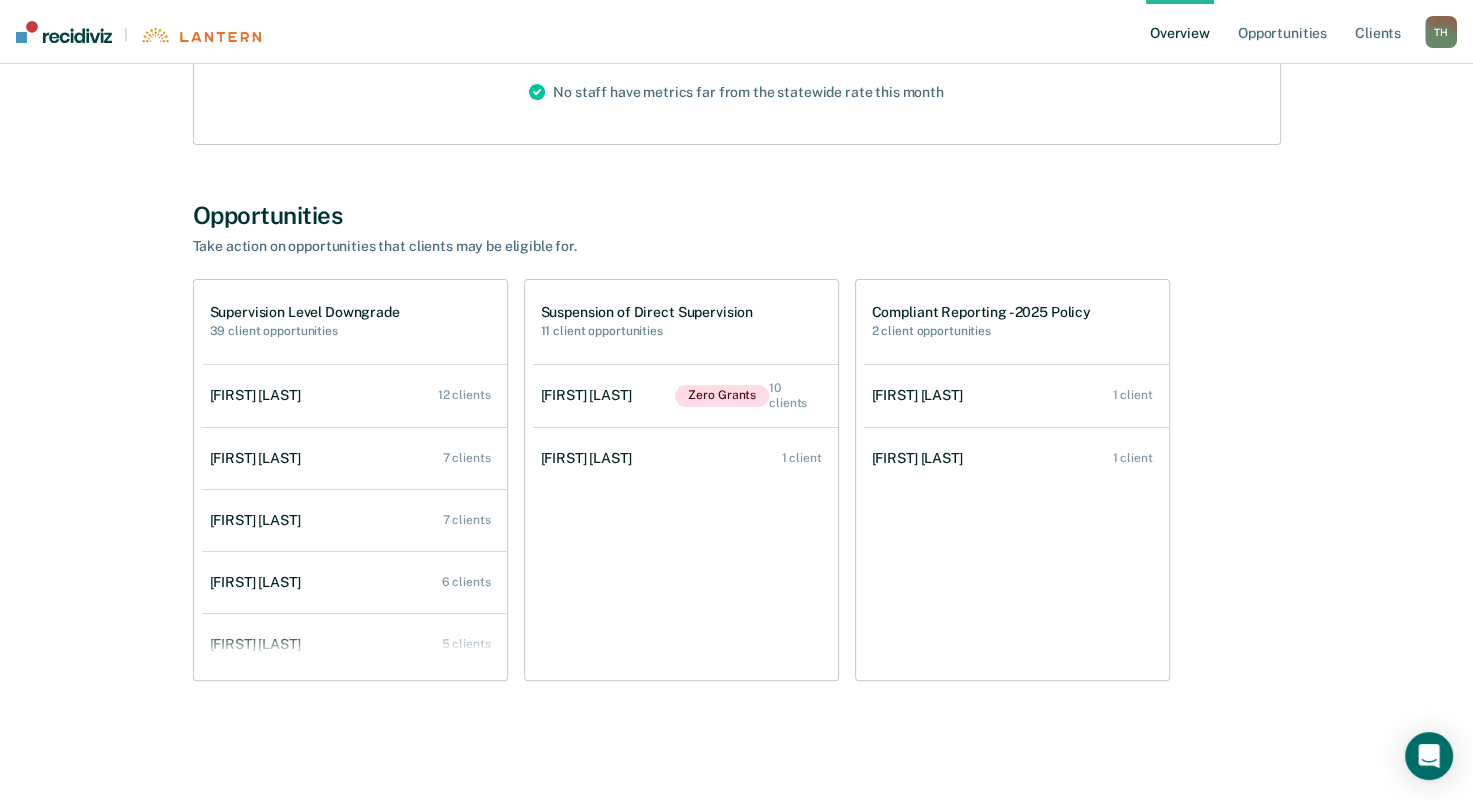 click on "Overview" at bounding box center (1180, 32) 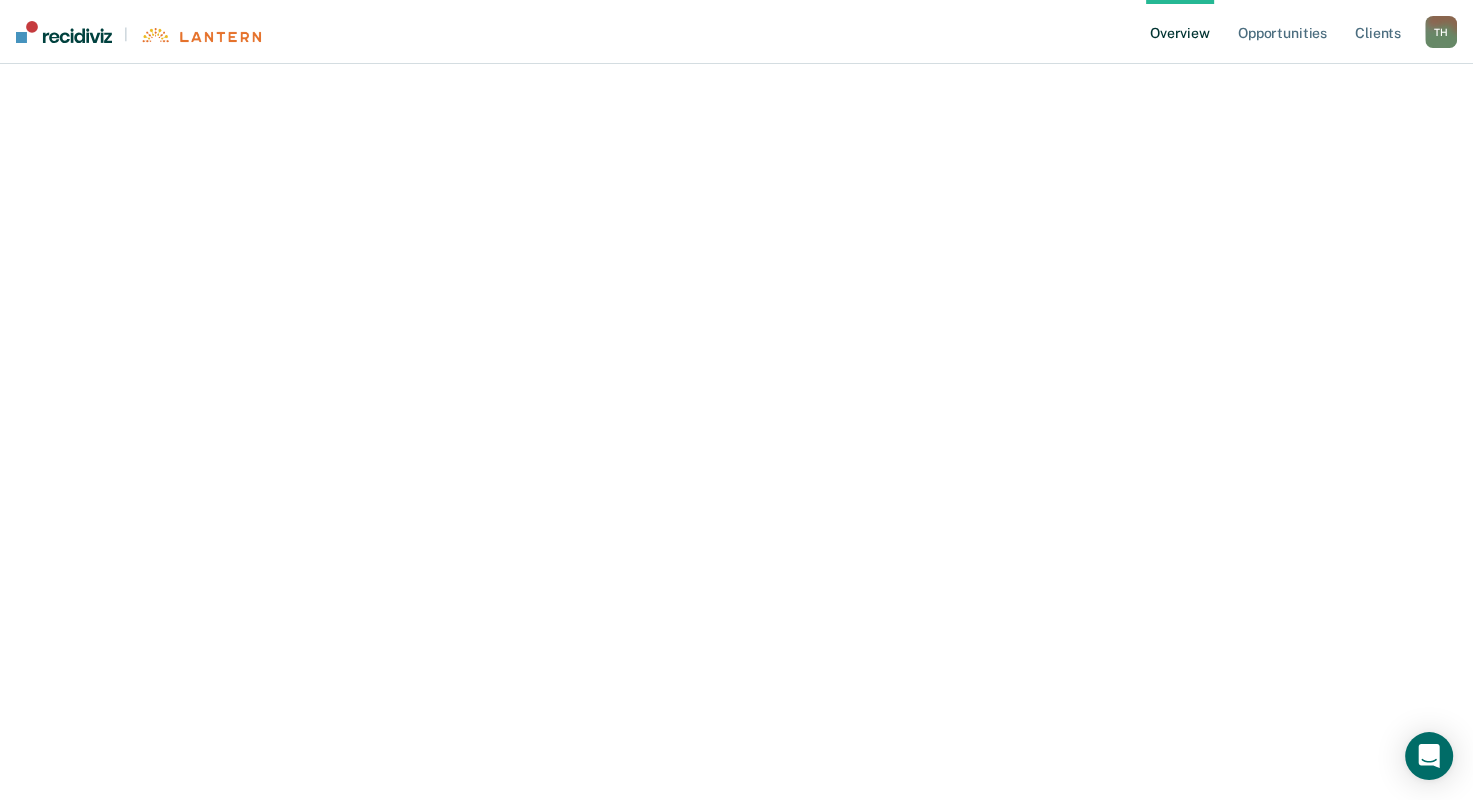 scroll, scrollTop: 0, scrollLeft: 0, axis: both 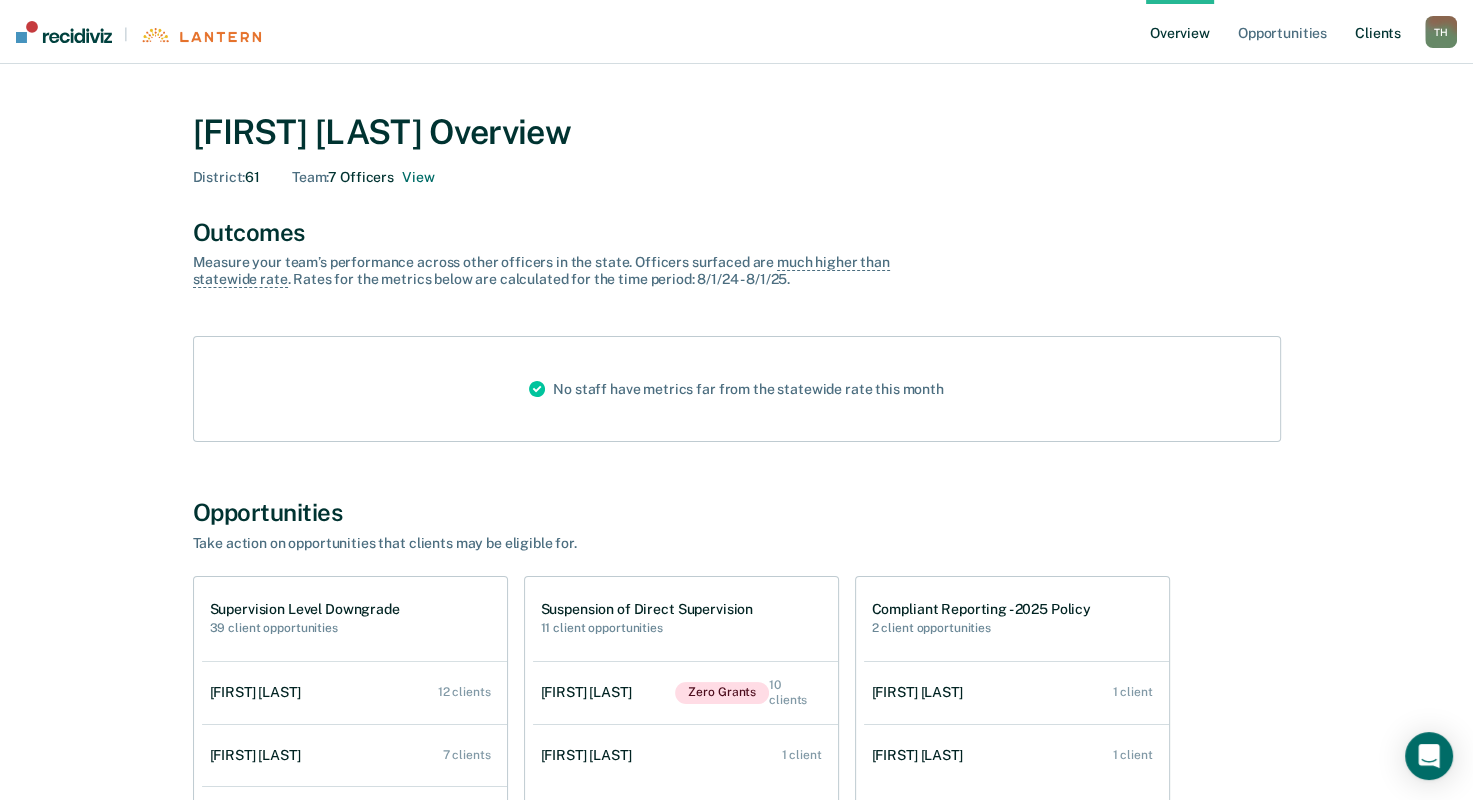 click on "Client s" at bounding box center (1378, 32) 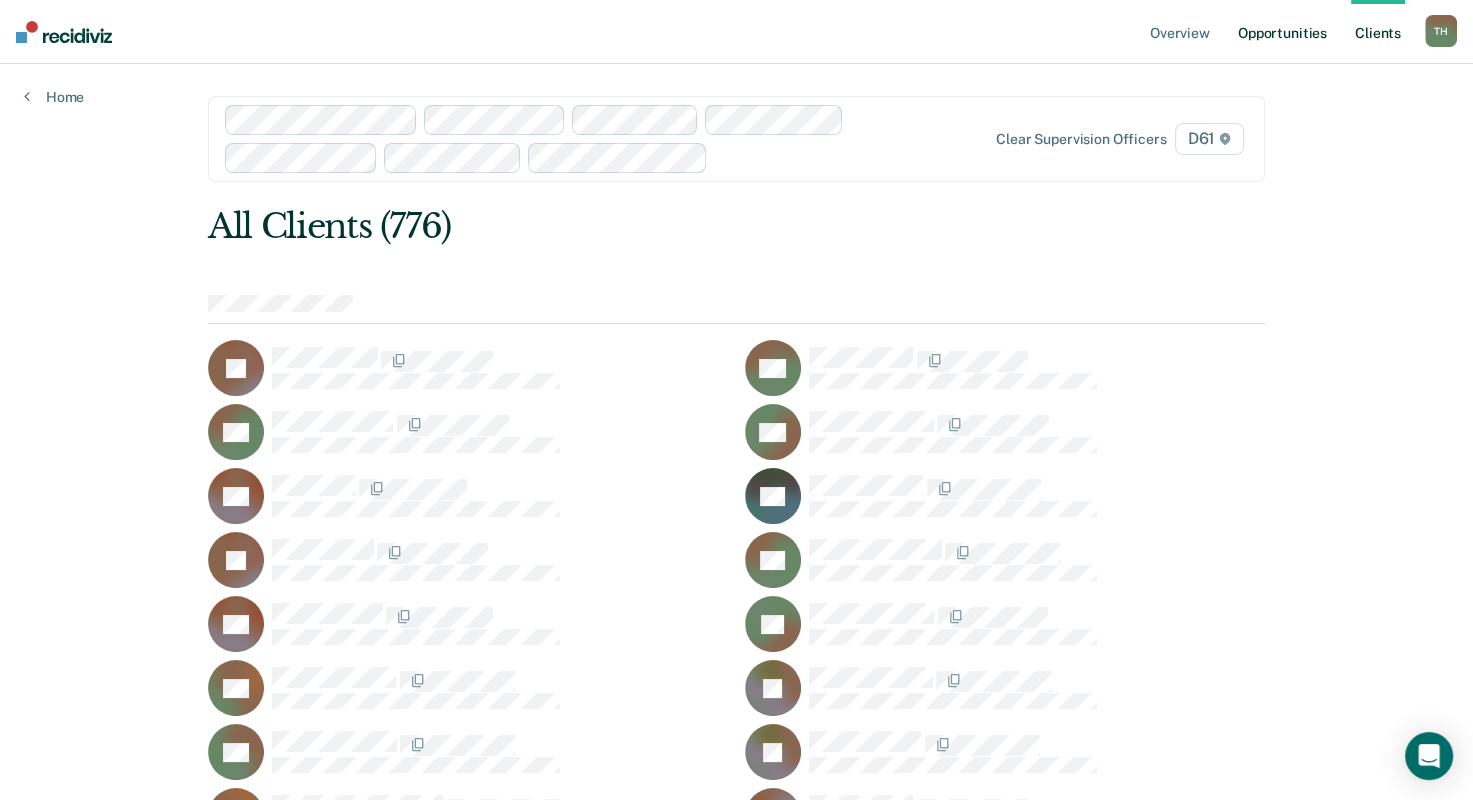click on "Opportunities" at bounding box center [1282, 32] 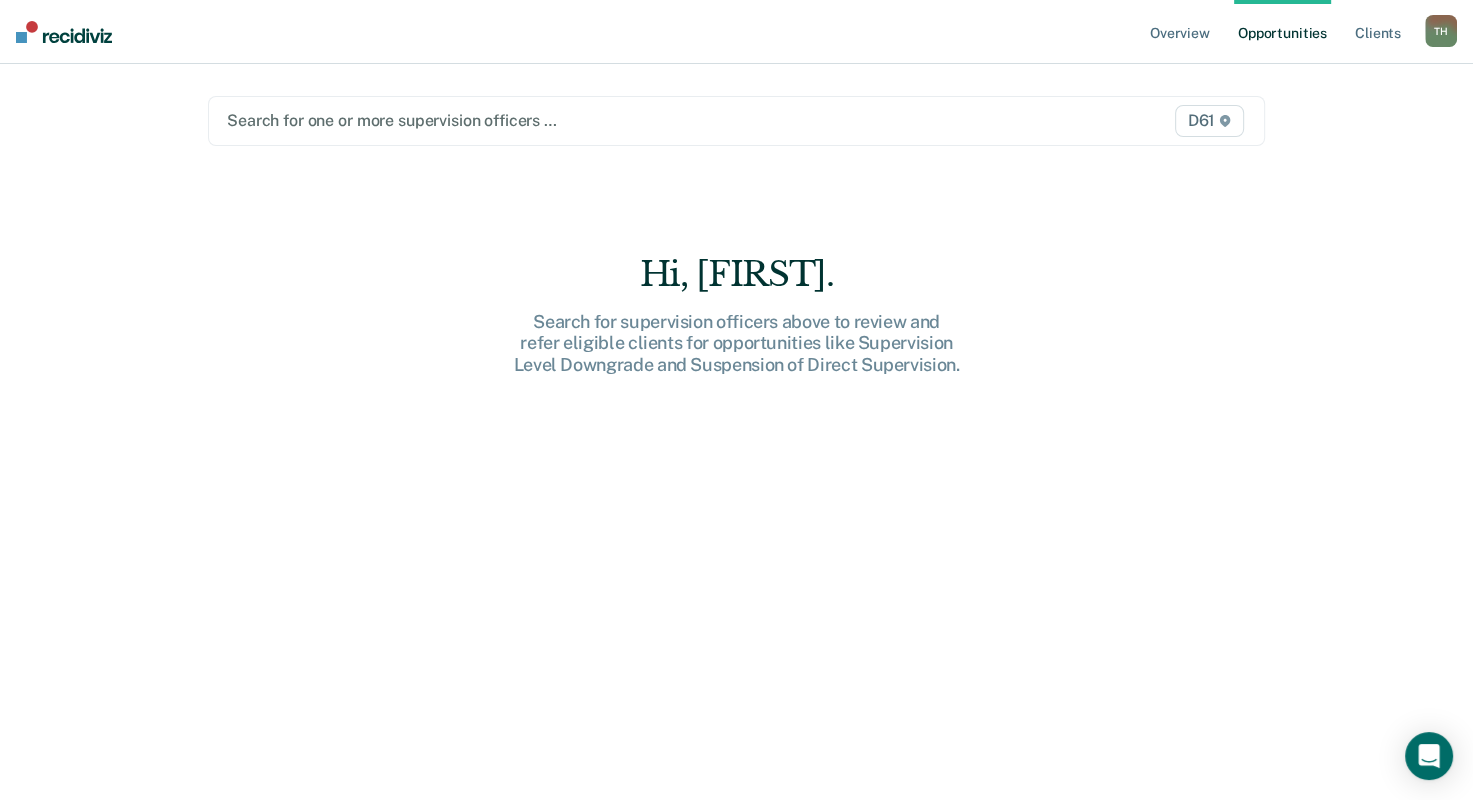 click at bounding box center (583, 120) 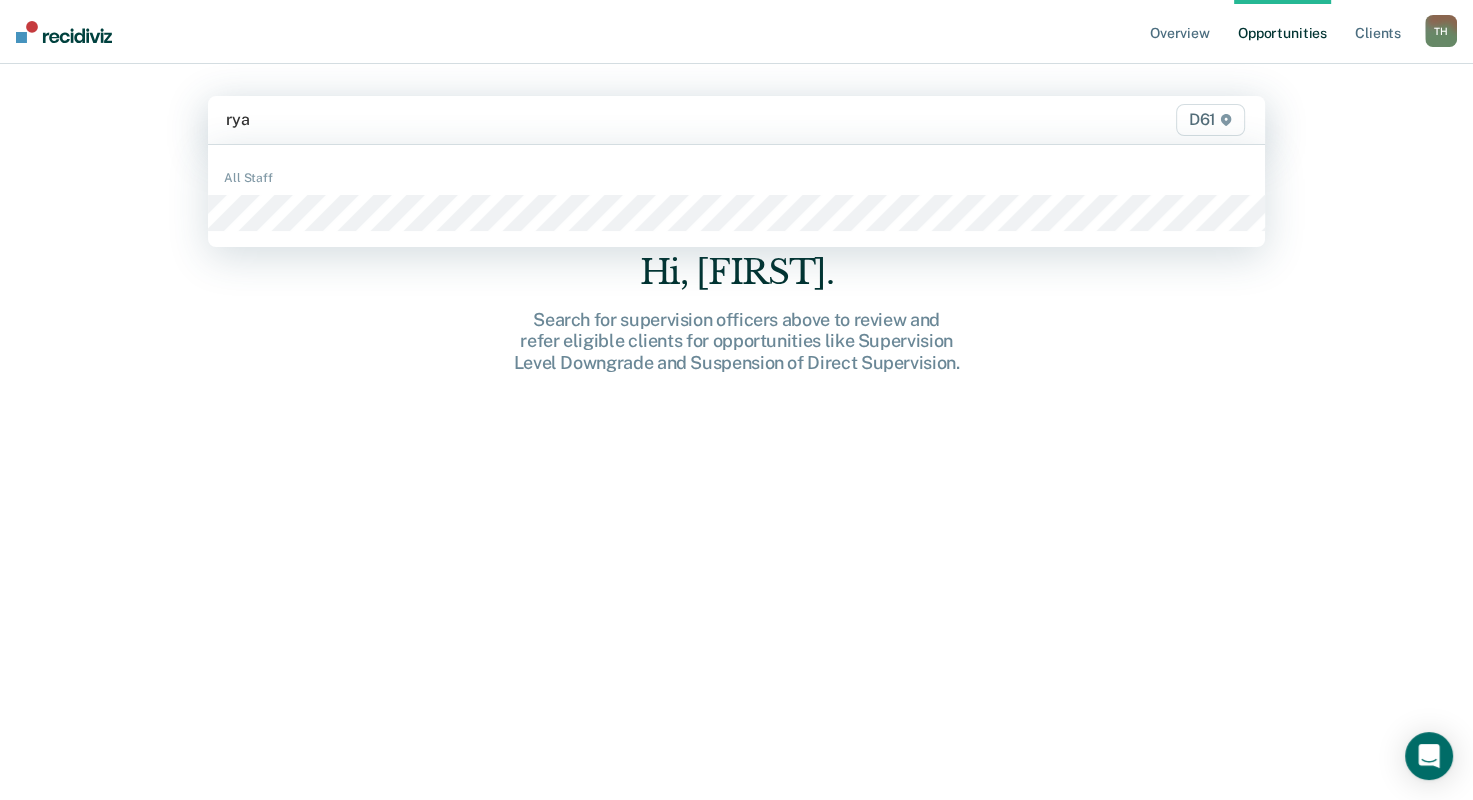 type on "ryan" 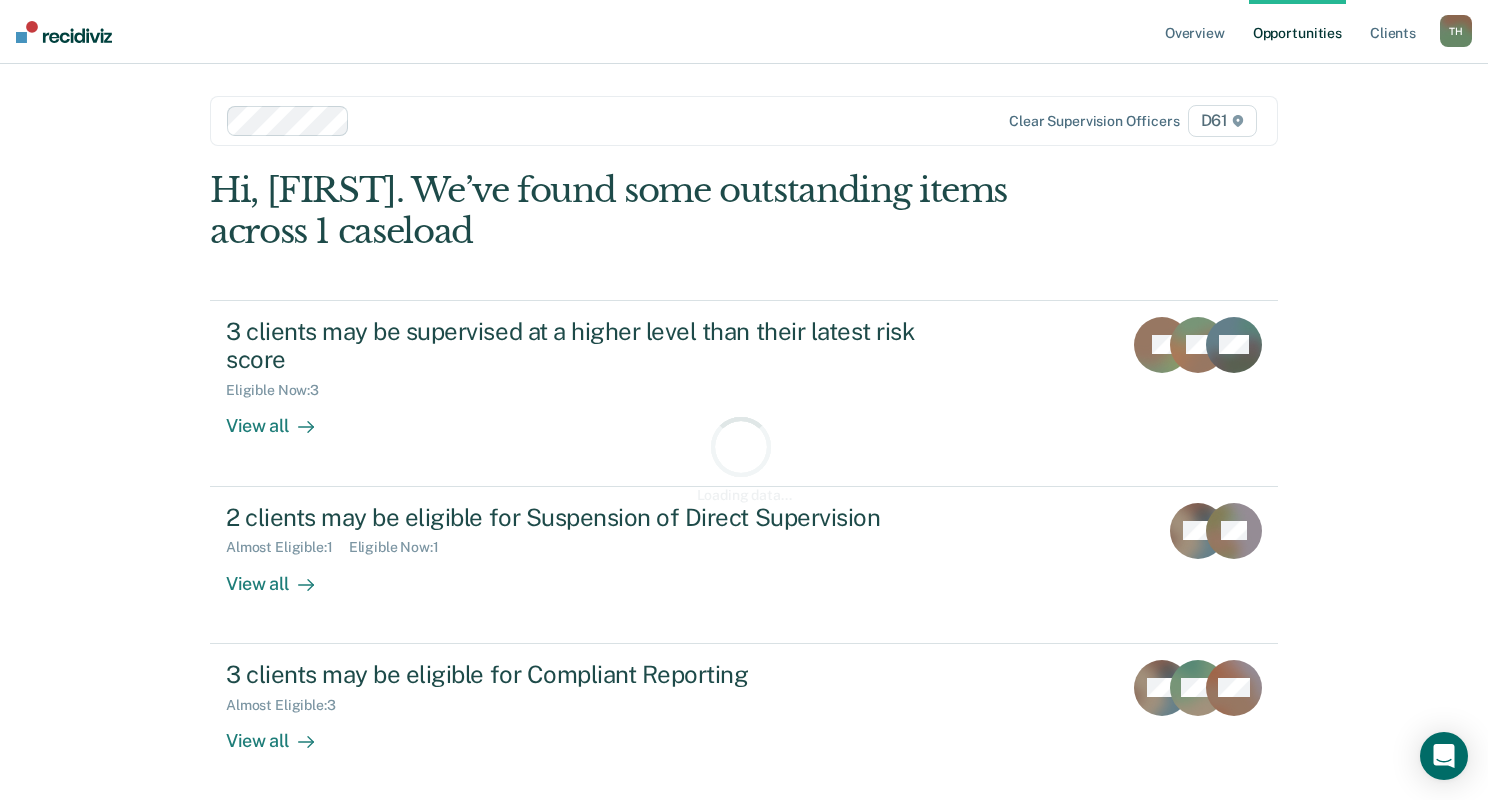 click at bounding box center (653, 120) 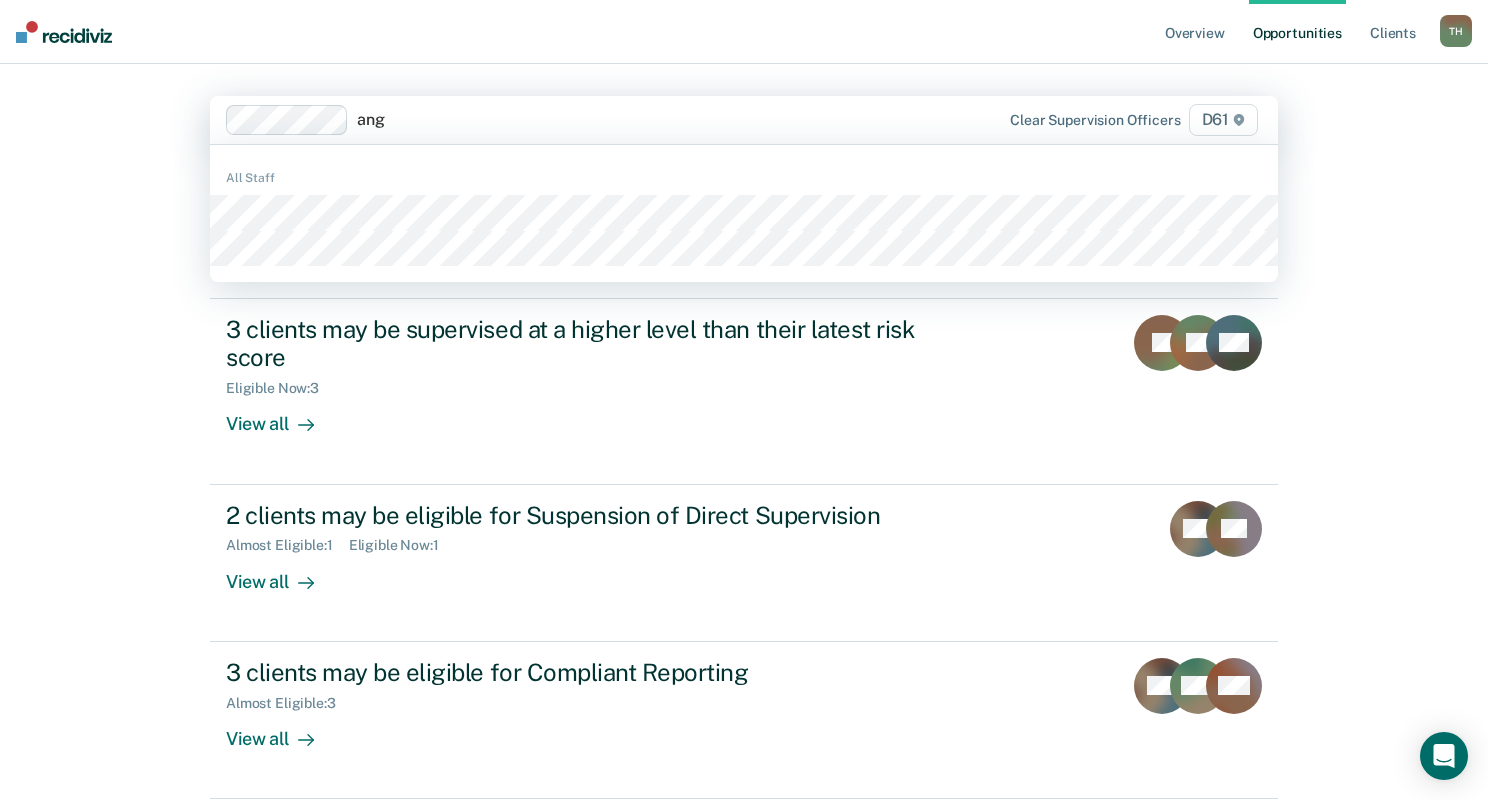 type on "ange" 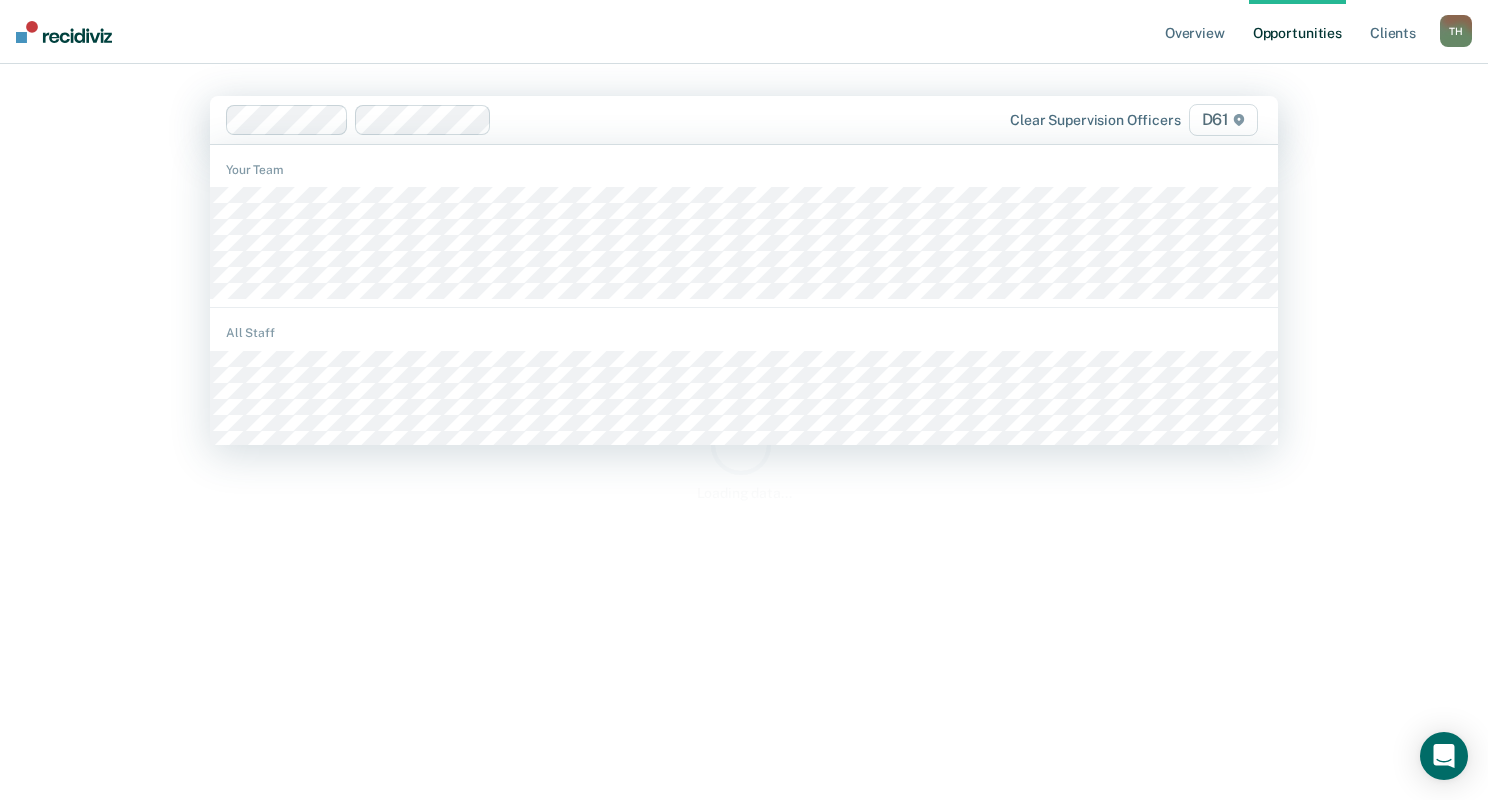 click at bounding box center [725, 119] 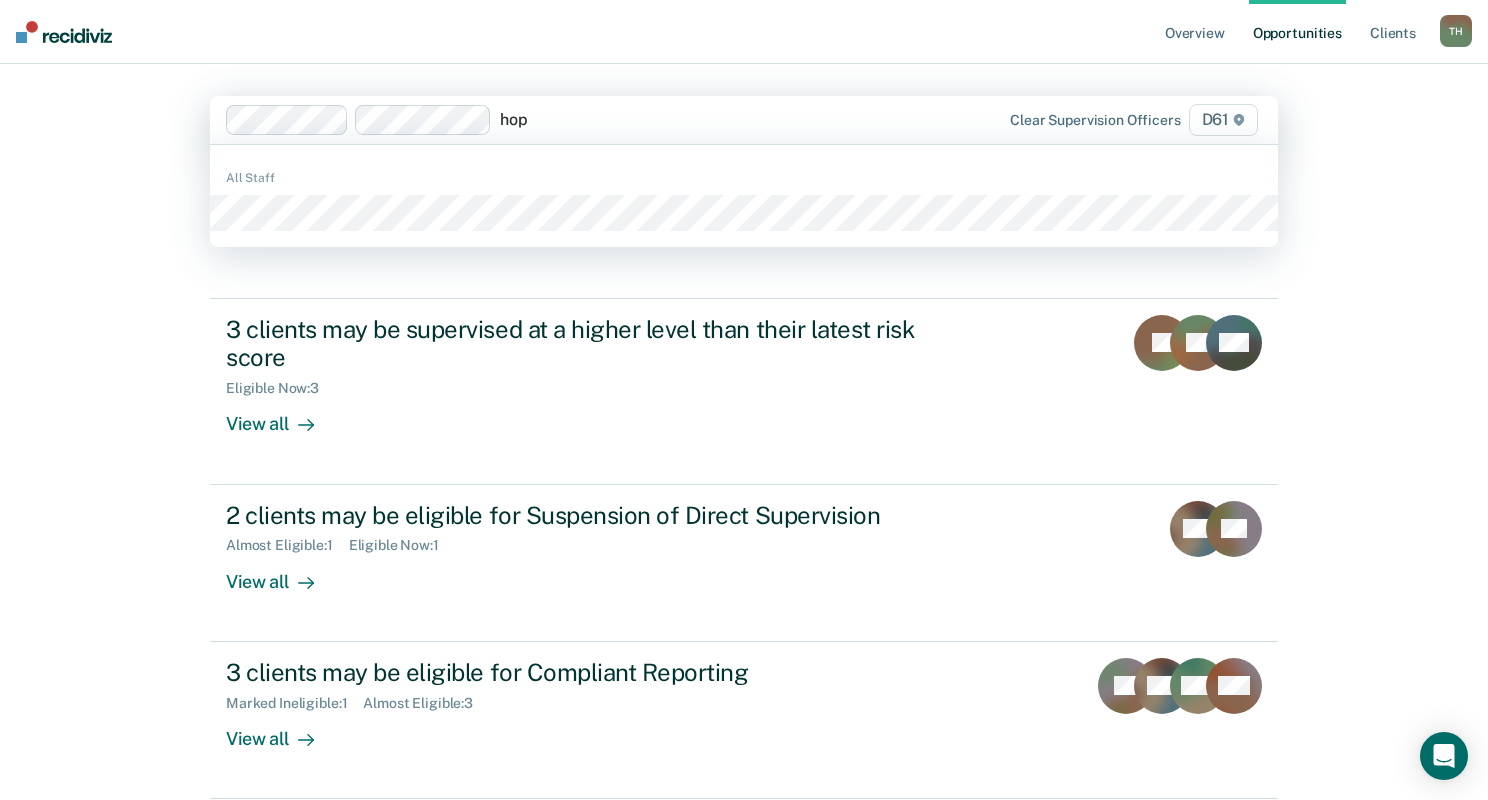 type on "hope" 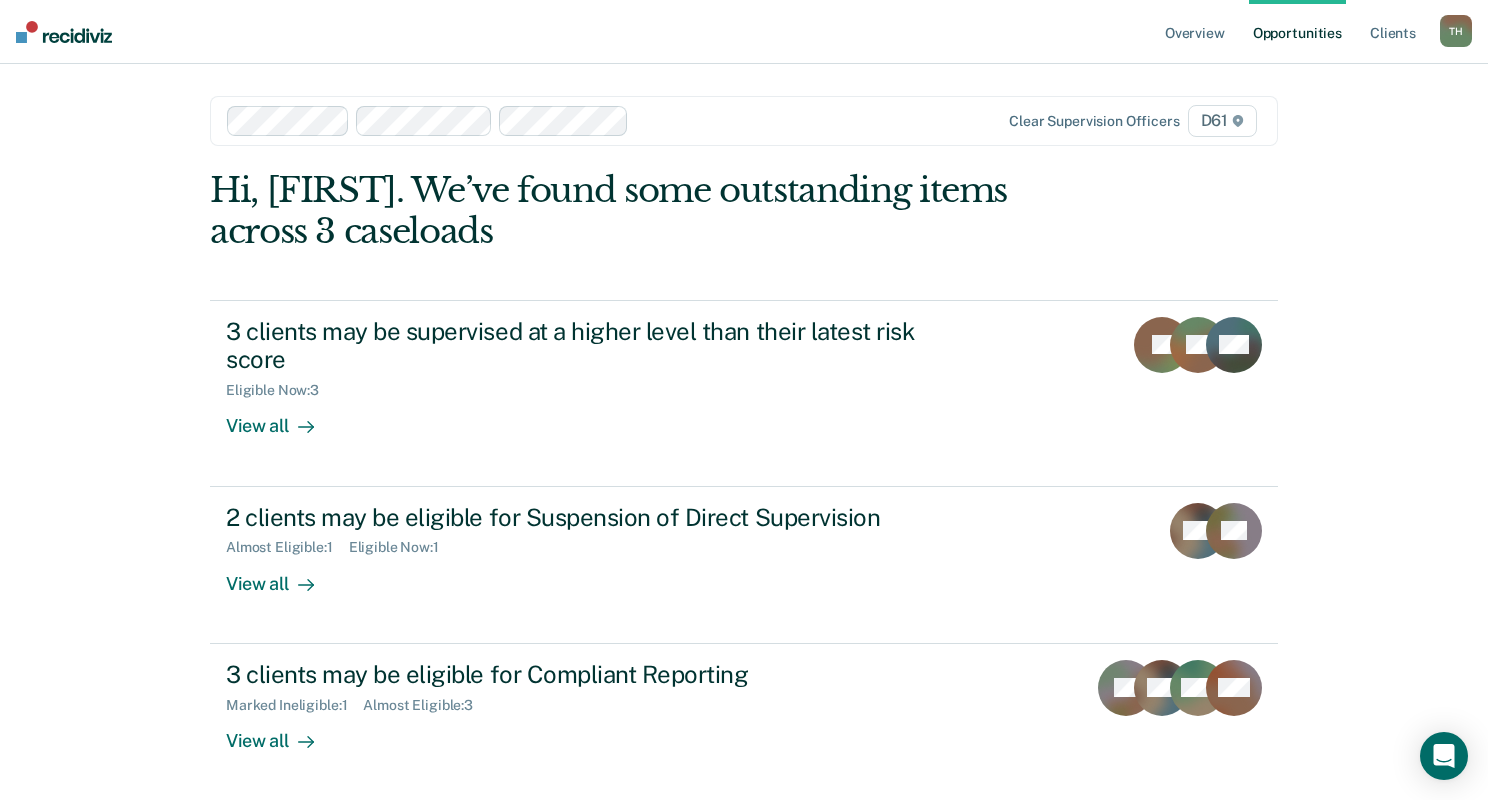 click at bounding box center (793, 120) 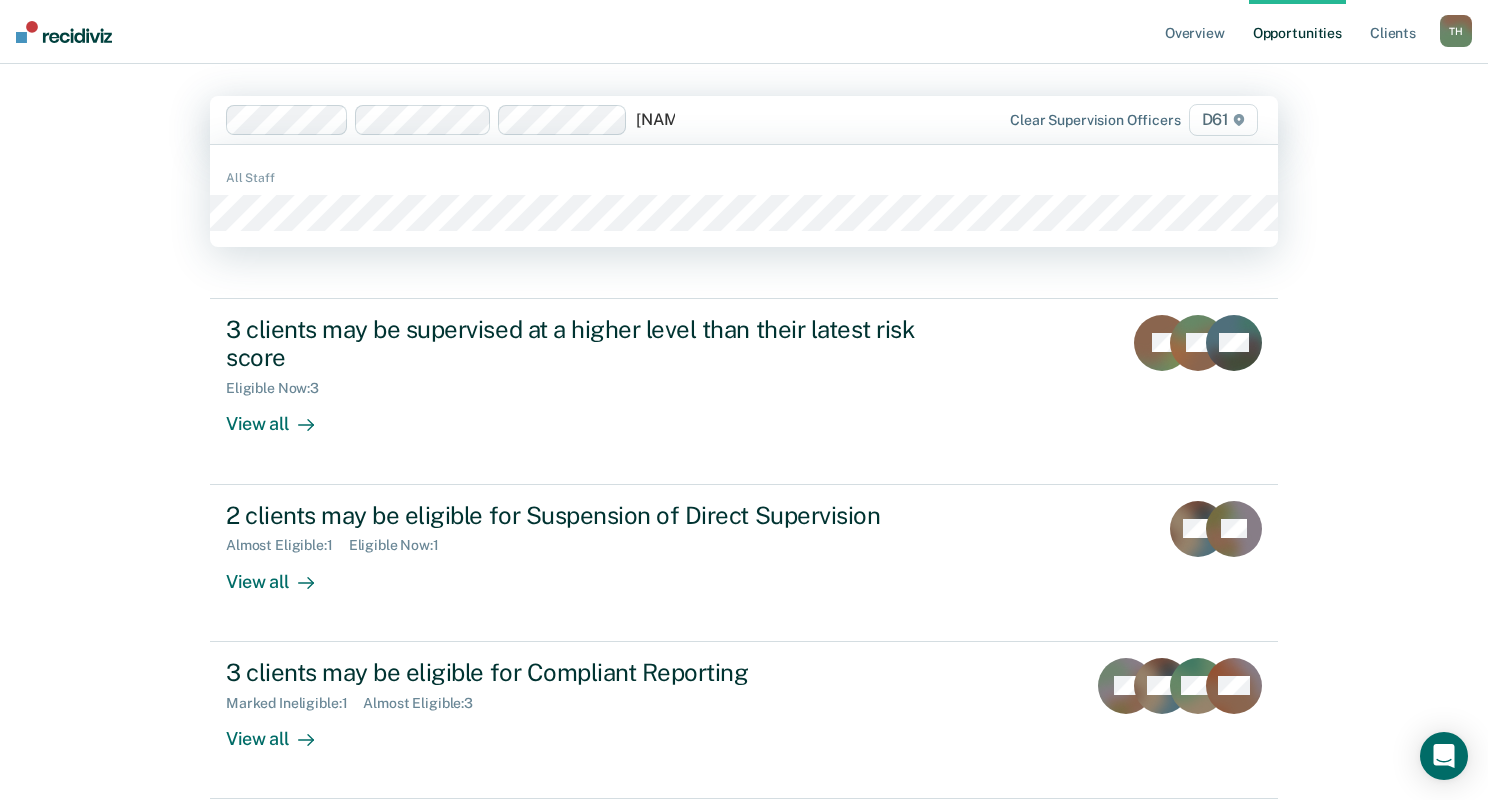 type on "[NAME]" 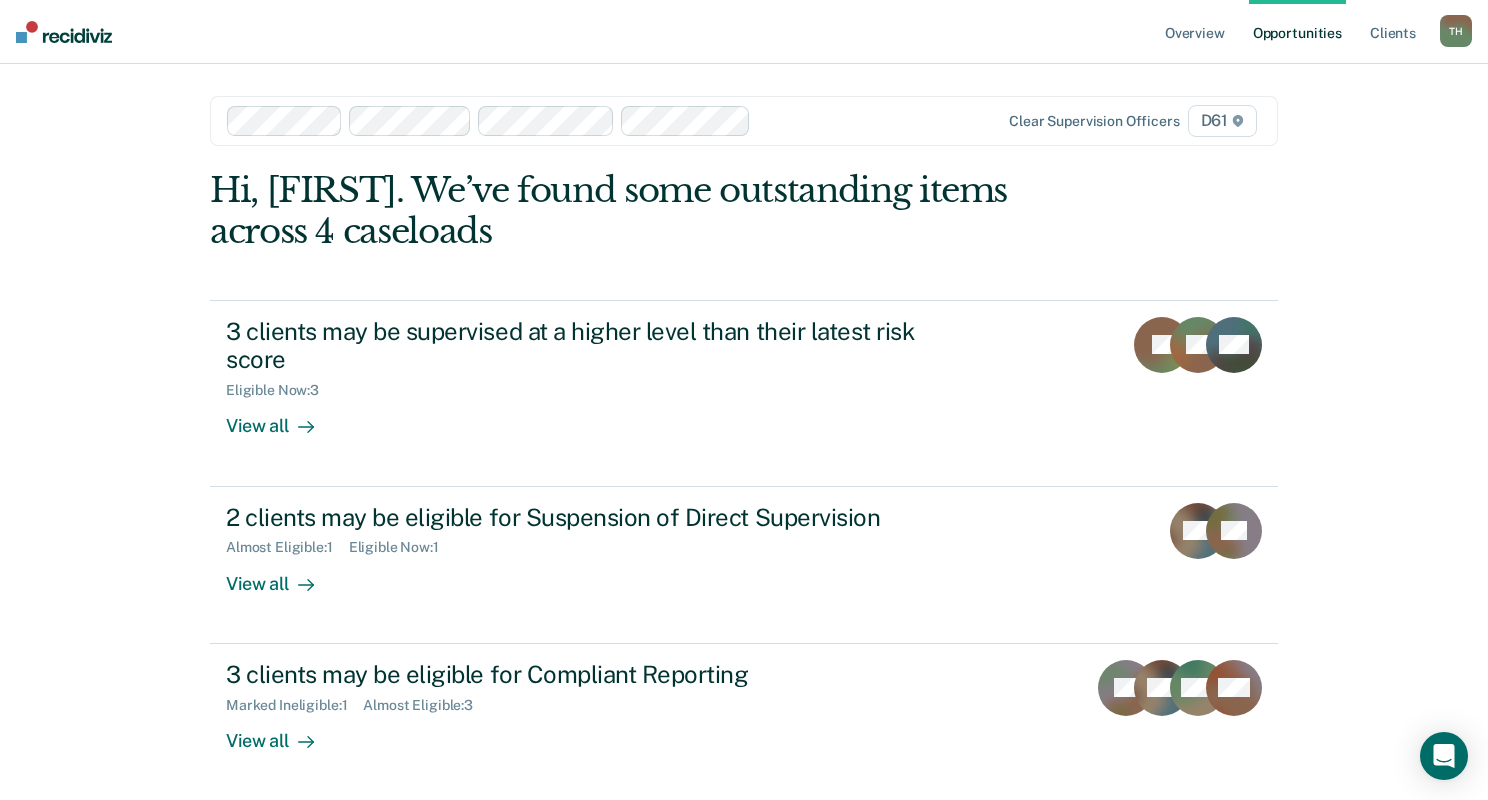 click on "Clear   supervision officers D61" at bounding box center (744, 121) 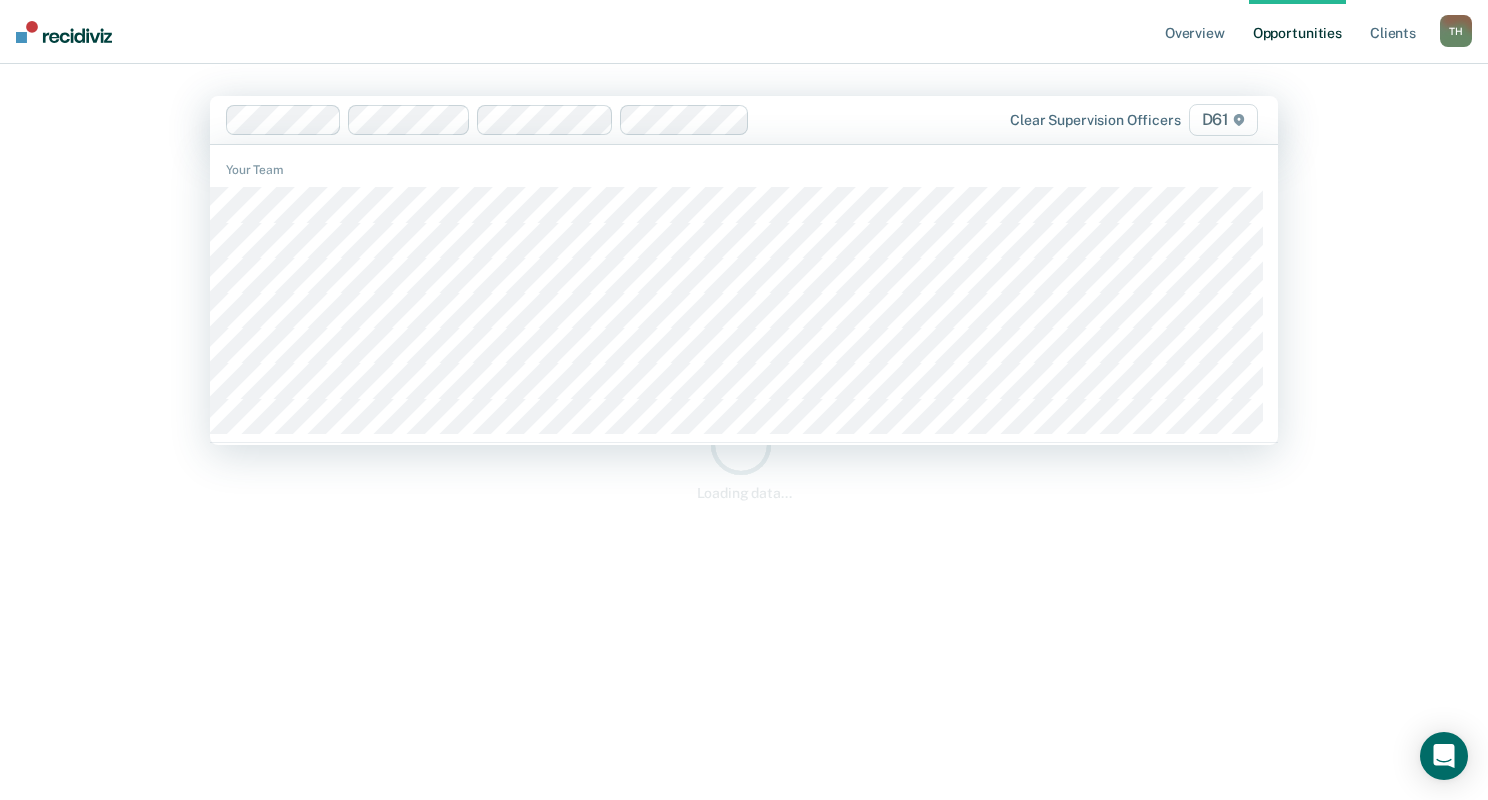 click at bounding box center (854, 119) 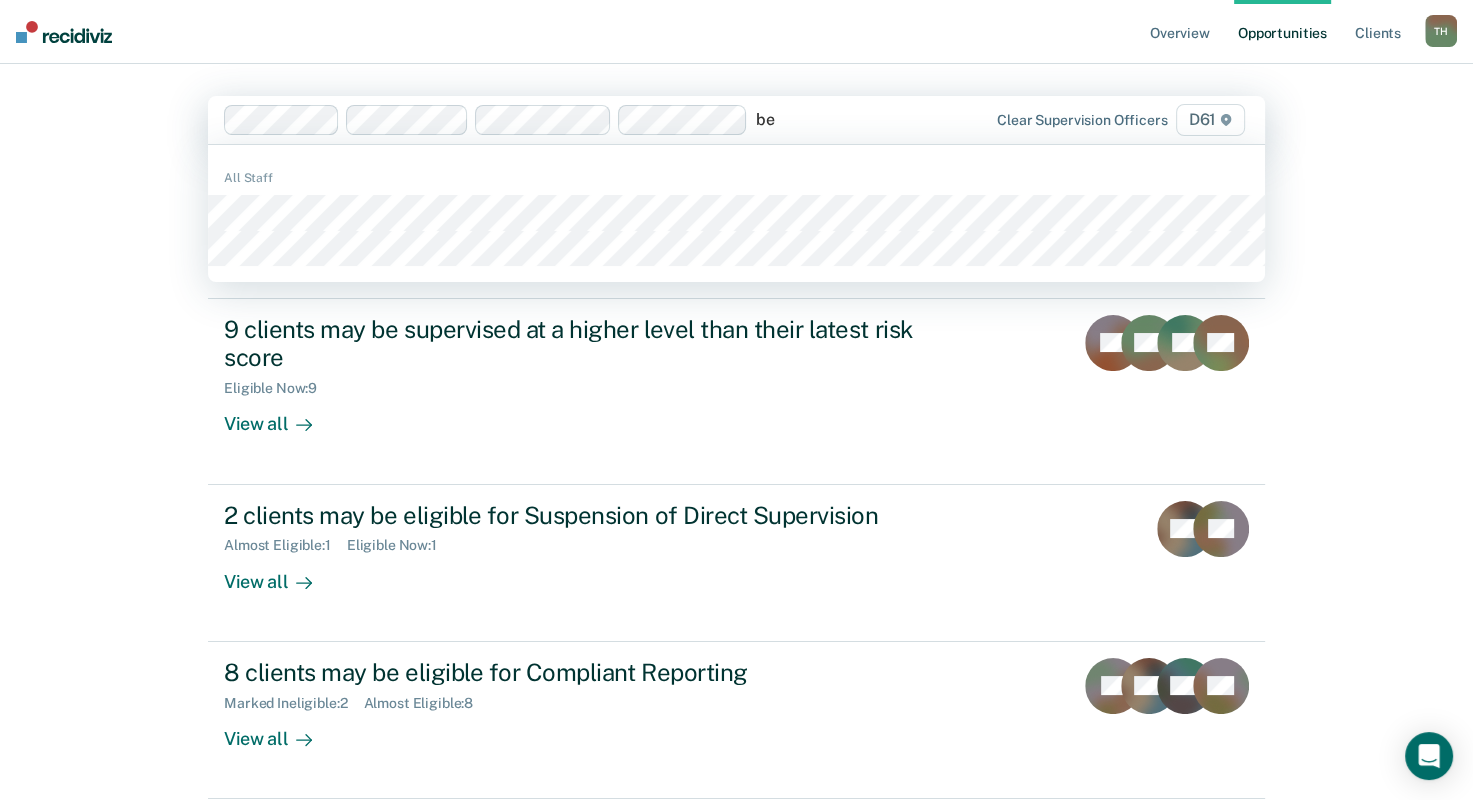 type on "bec" 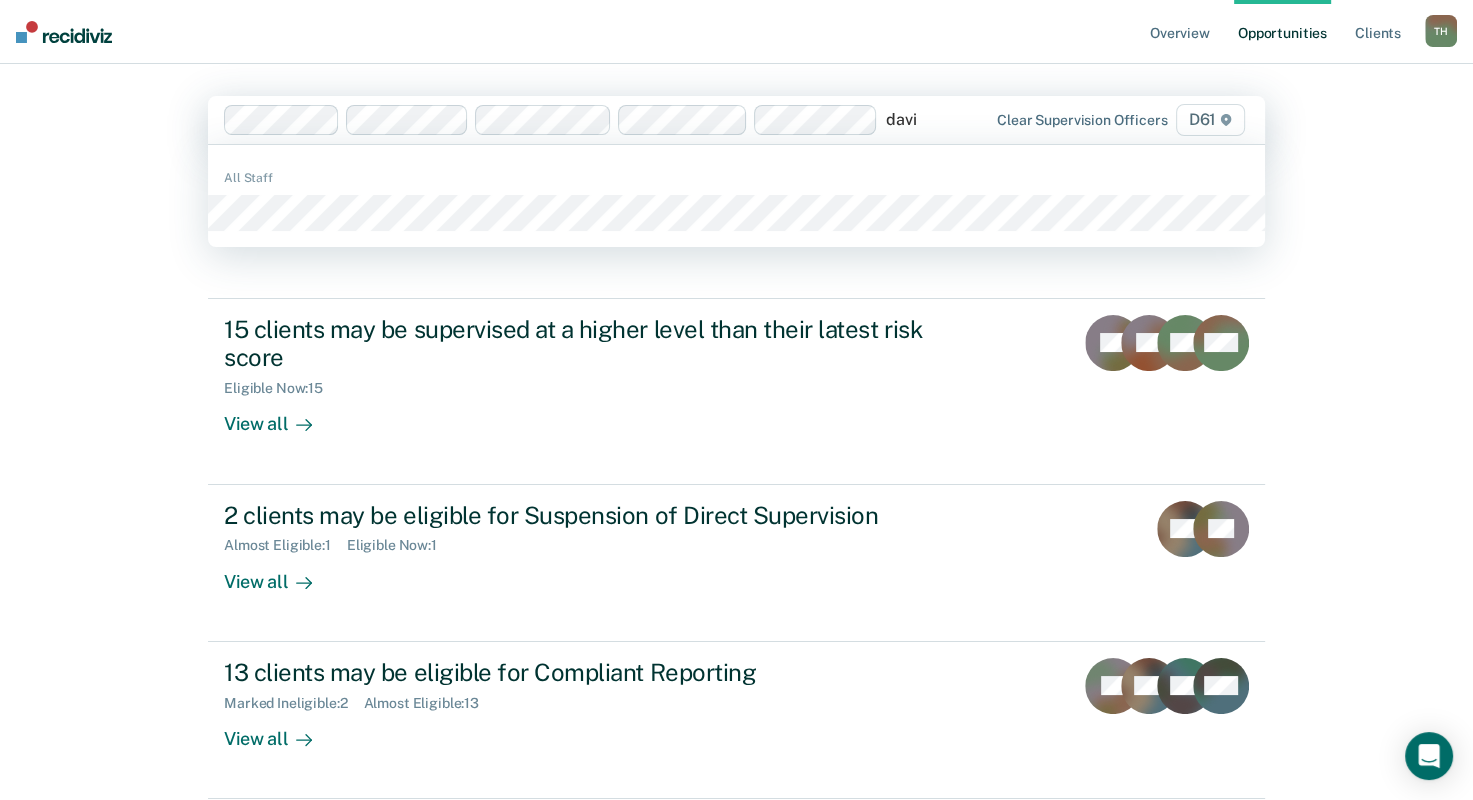type on "[NAME]" 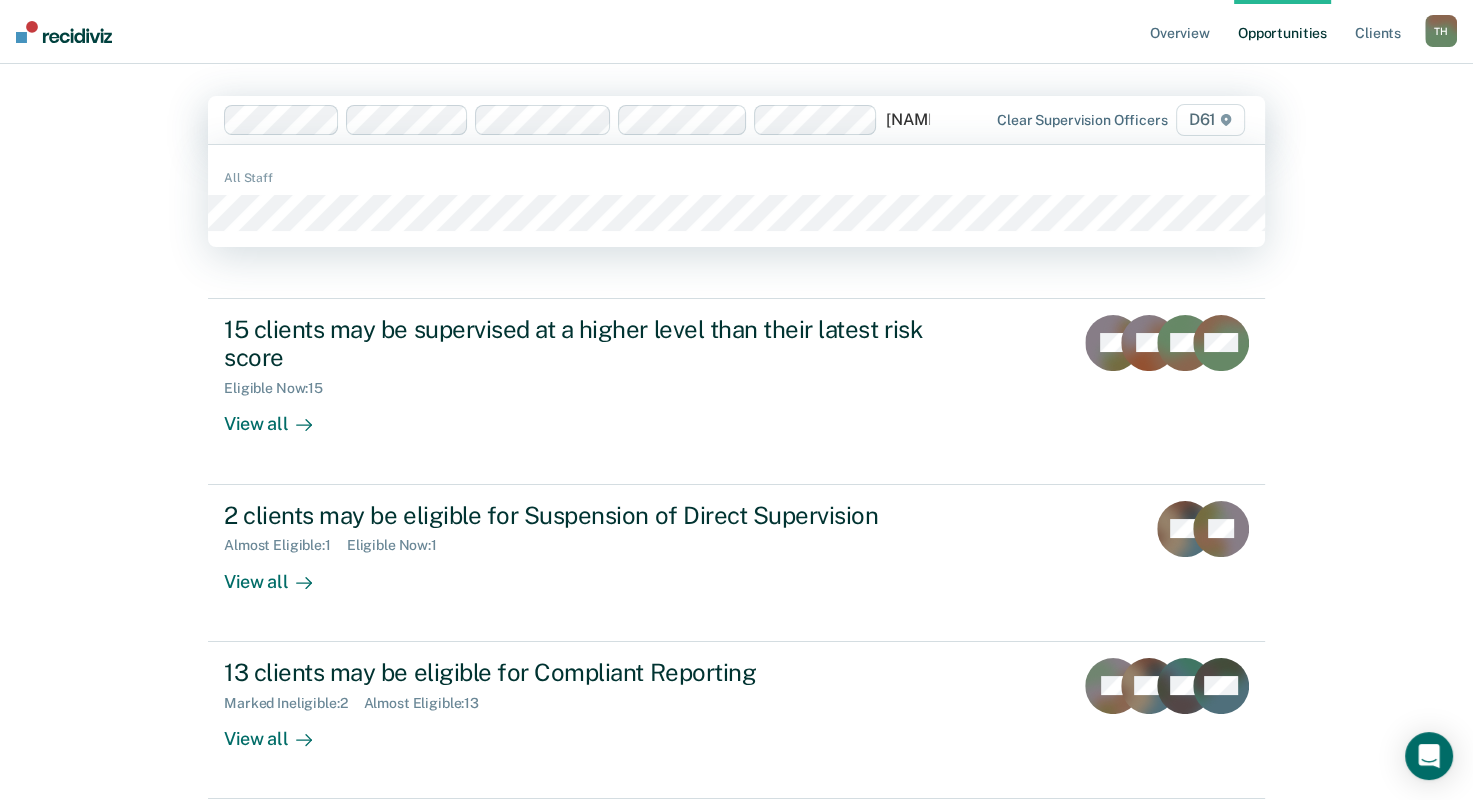 type 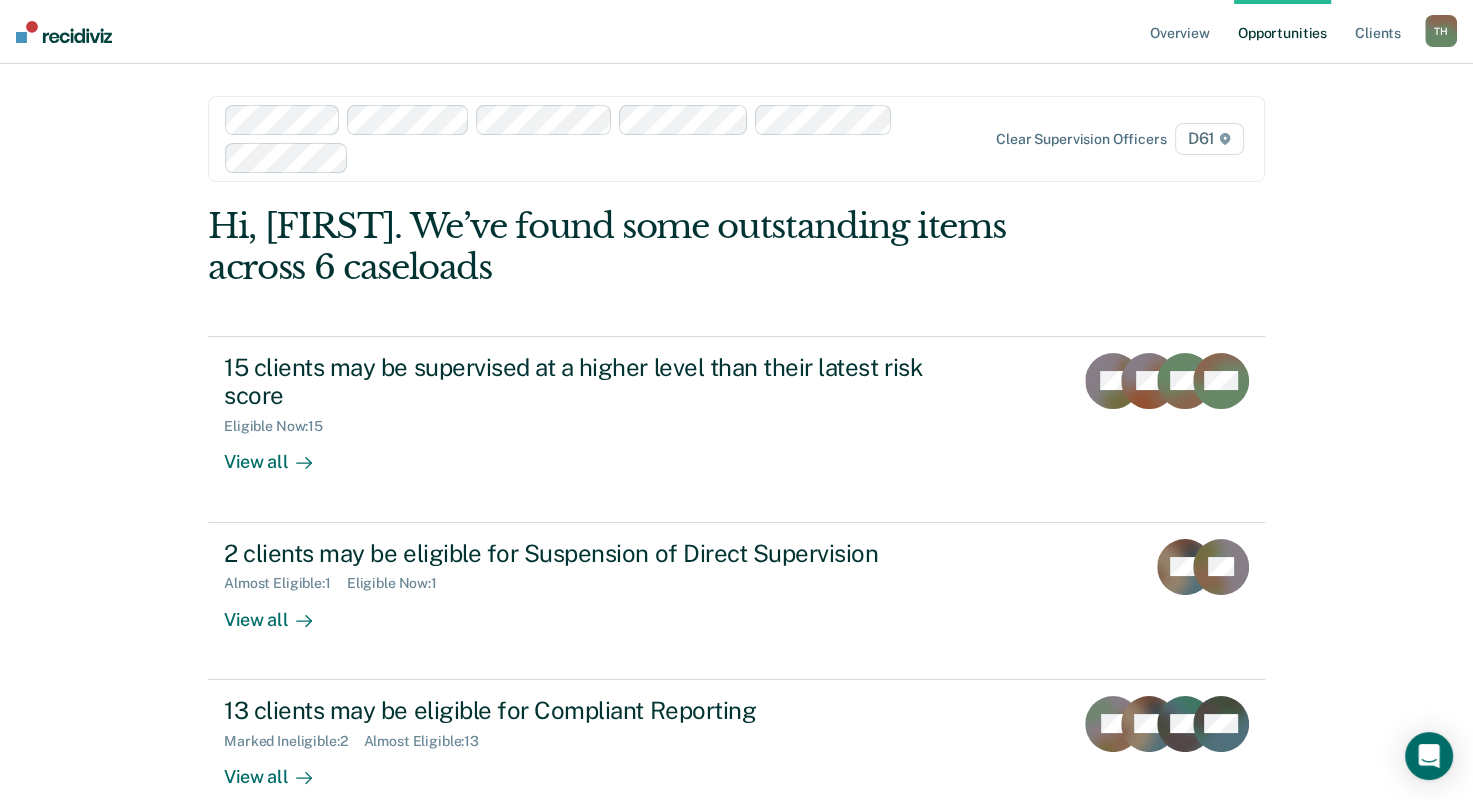 click on "Overview Opportunities Client s [FIRST] [LAST] T H Profile How it works Log Out option [FIRST] [LAST], selected. Clear   supervision officers D61   Hi, [FIRST]. We’ve found some outstanding items across 6 caseloads 15 clients may be supervised at a higher level than their latest risk score Eligible Now :  15 View all   DD SB MS + 12 2 clients may be eligible for Suspension of Direct Supervision Almost Eligible :  1 Eligible Now :  1 View all   TW RB 13 clients may be eligible for Compliant Reporting Marked Ineligible :  2 Almost Eligible :  13 View all   TD TW AM + 10" at bounding box center (736, 458) 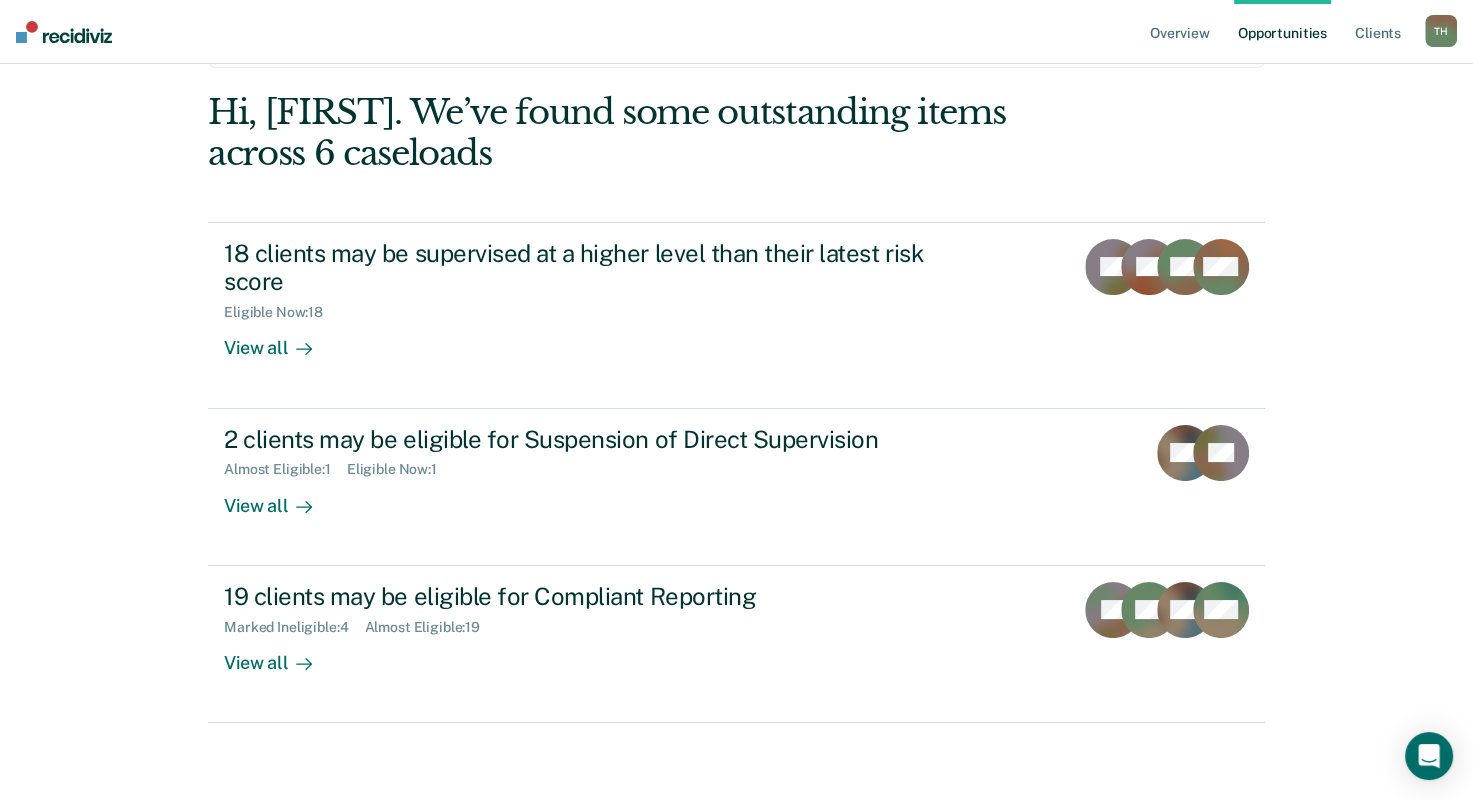 scroll, scrollTop: 116, scrollLeft: 0, axis: vertical 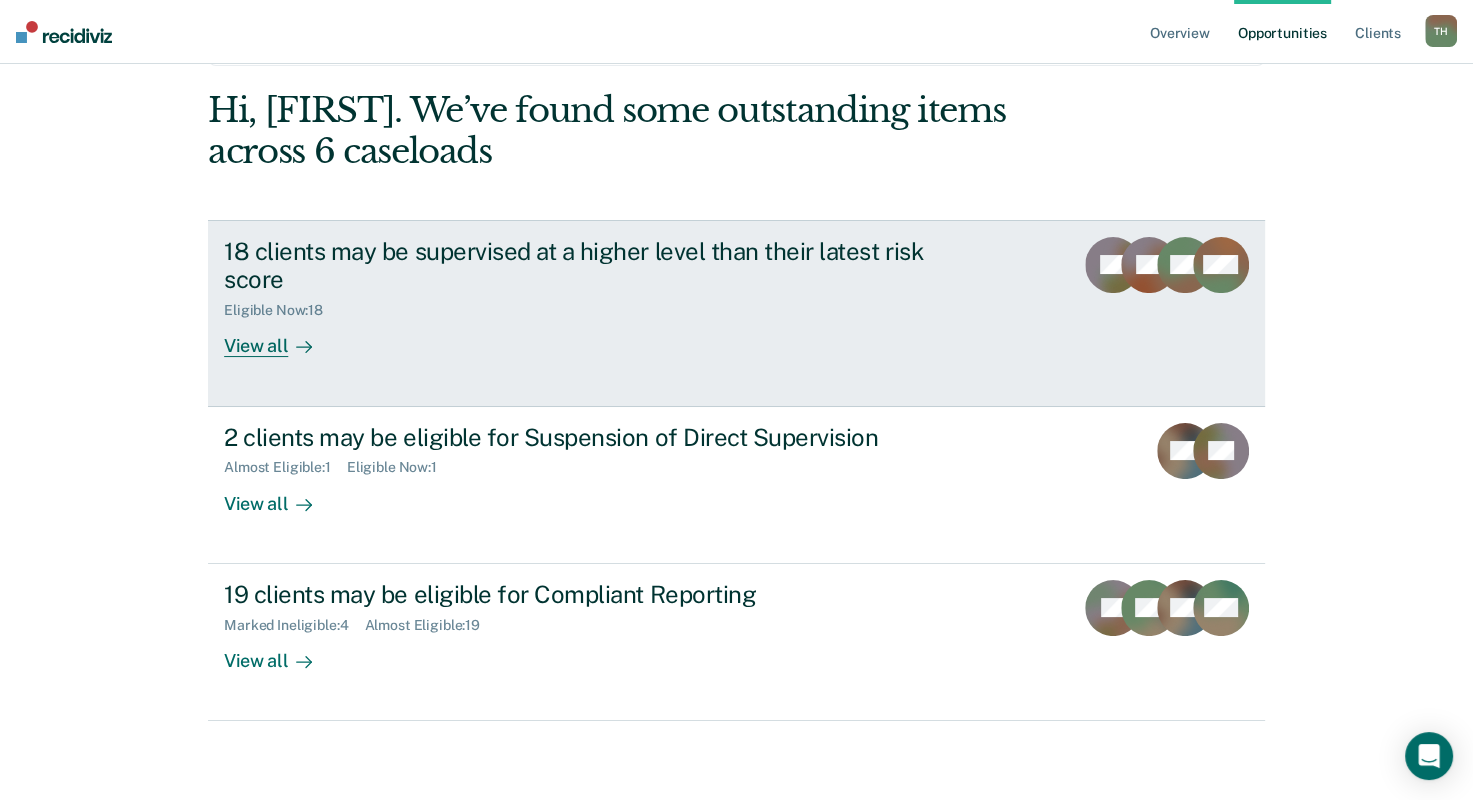 click on "View all" at bounding box center [280, 338] 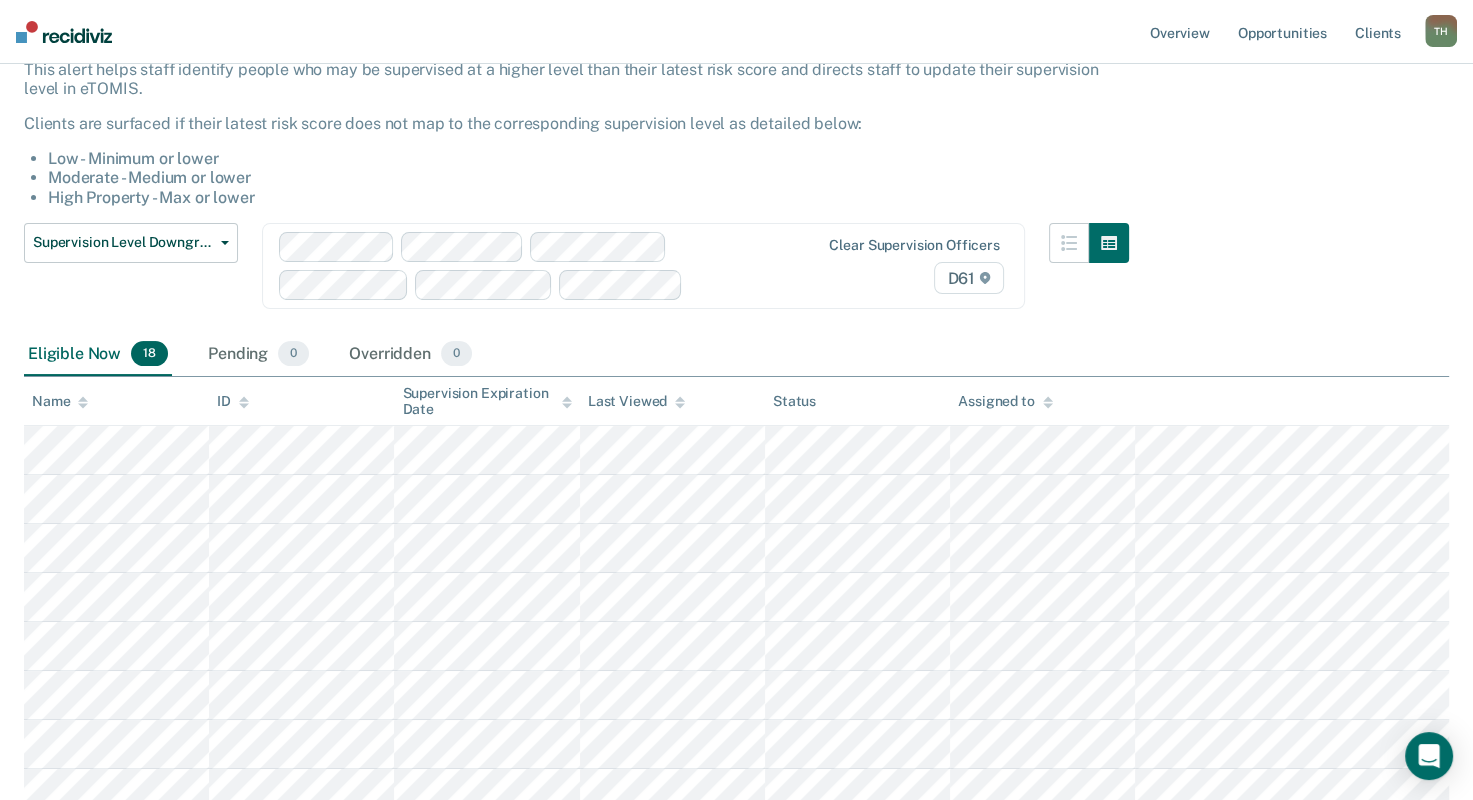 scroll, scrollTop: 0, scrollLeft: 0, axis: both 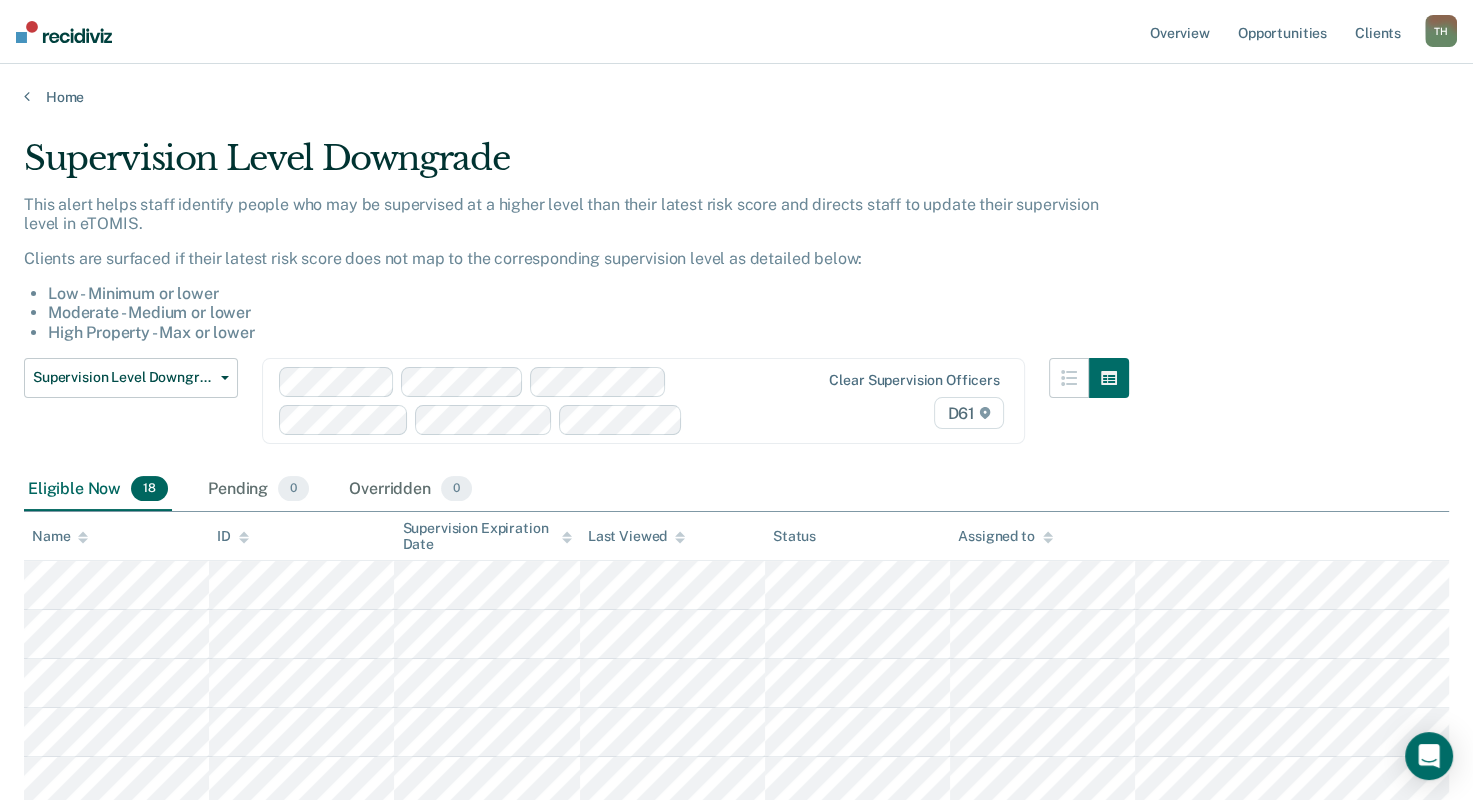 drag, startPoint x: 1302, startPoint y: 305, endPoint x: 1267, endPoint y: 271, distance: 48.79549 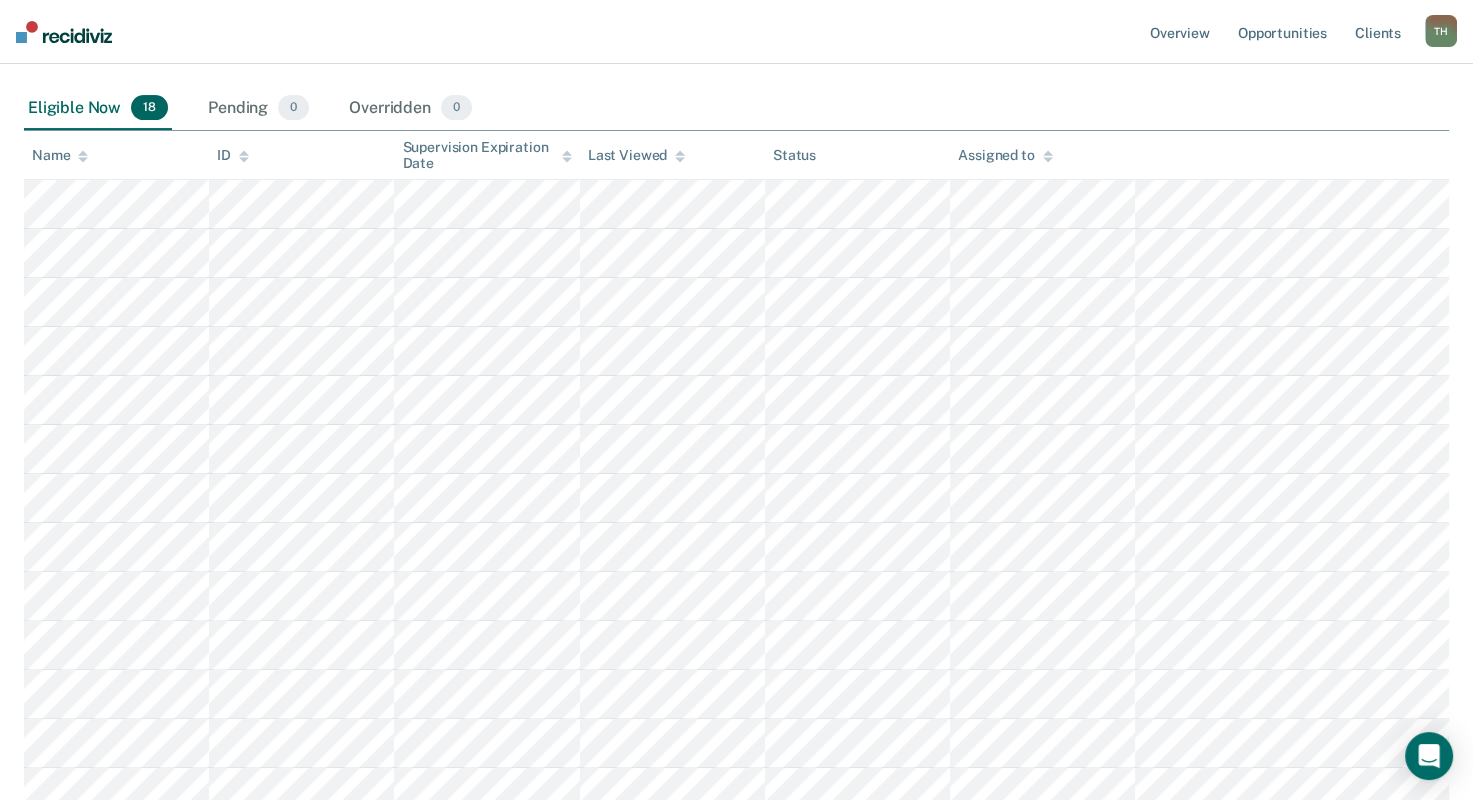 scroll, scrollTop: 500, scrollLeft: 0, axis: vertical 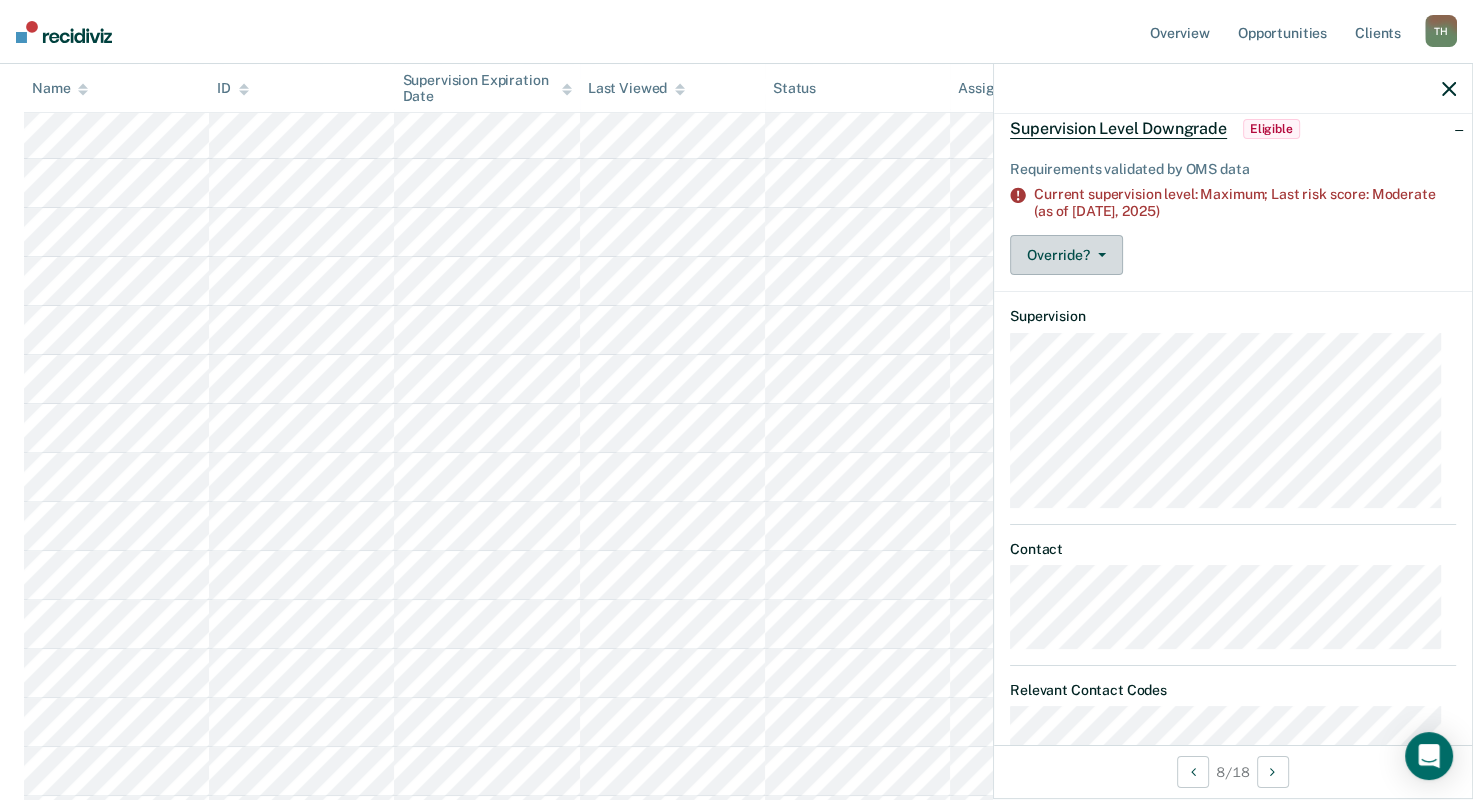 click on "Override?" at bounding box center [1066, 255] 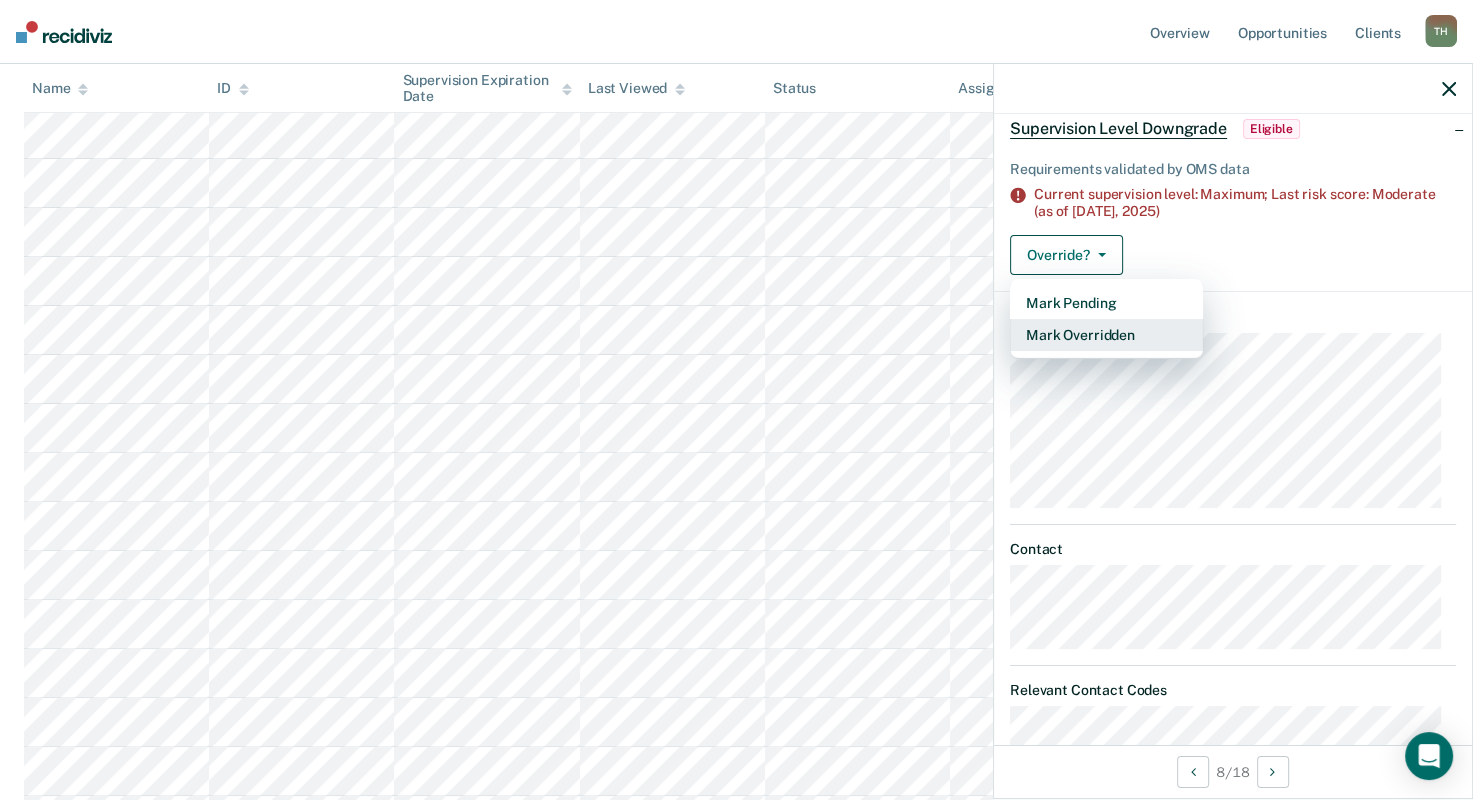 click on "Mark Overridden" at bounding box center [1106, 335] 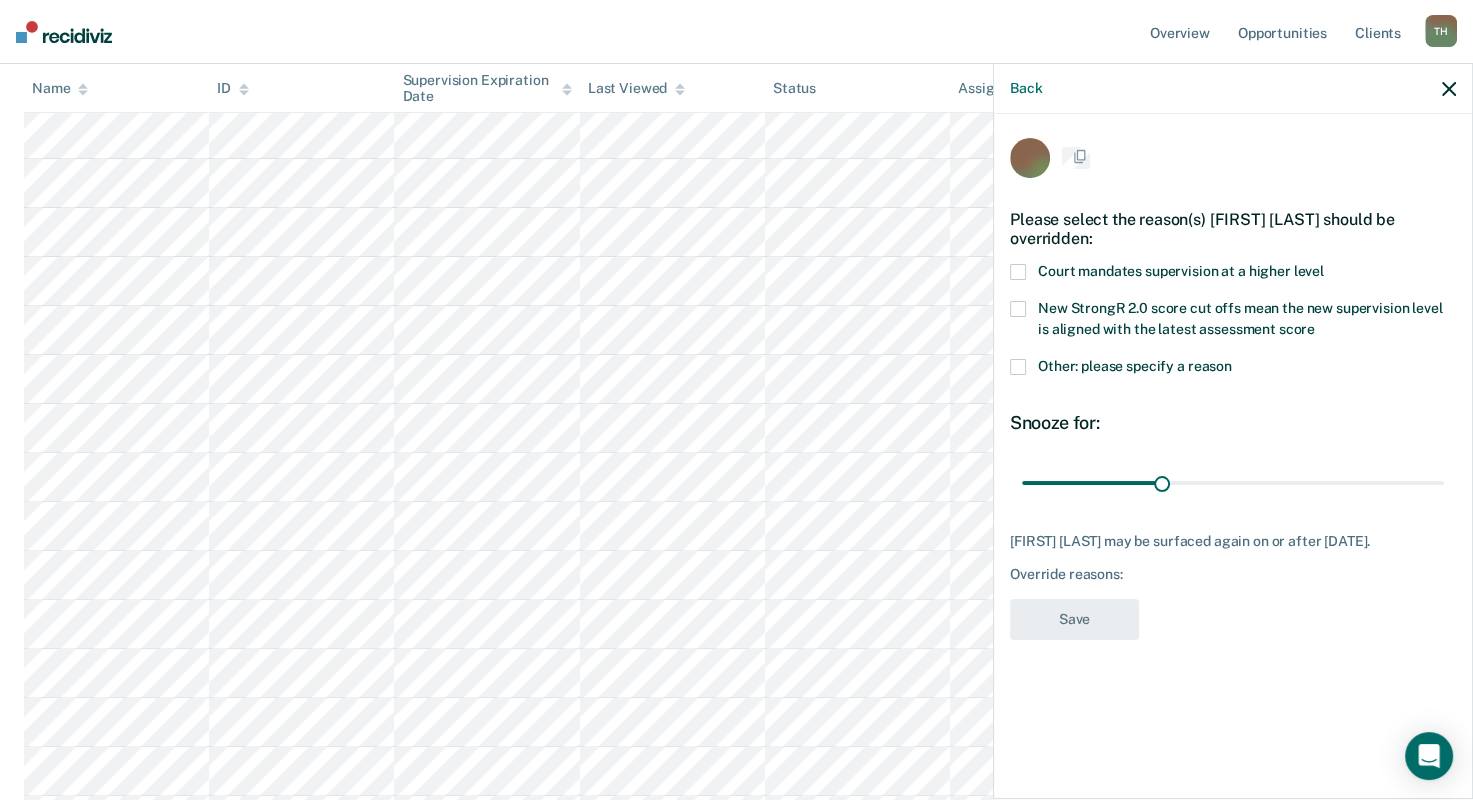 scroll, scrollTop: 0, scrollLeft: 0, axis: both 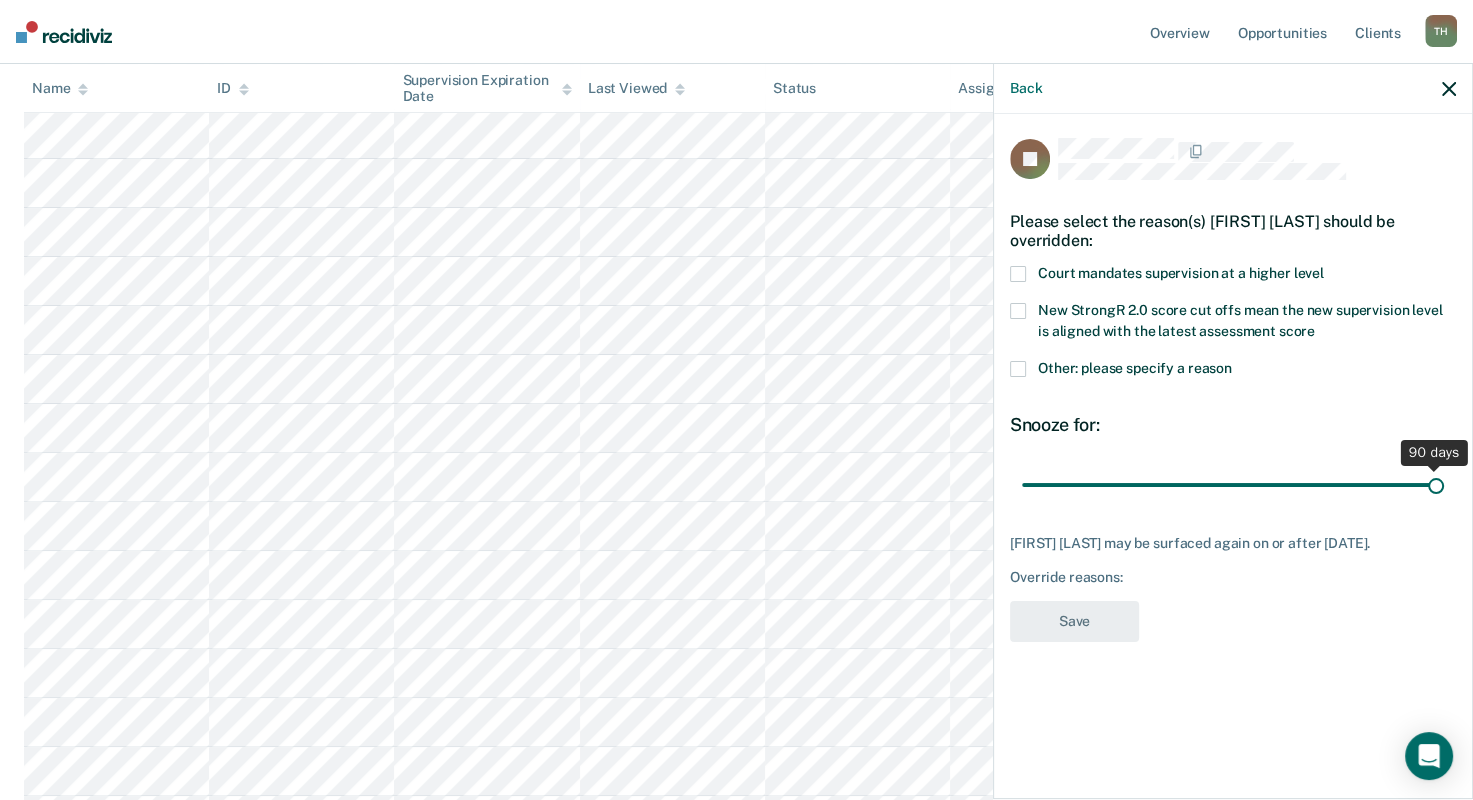 drag, startPoint x: 1160, startPoint y: 486, endPoint x: 1480, endPoint y: 486, distance: 320 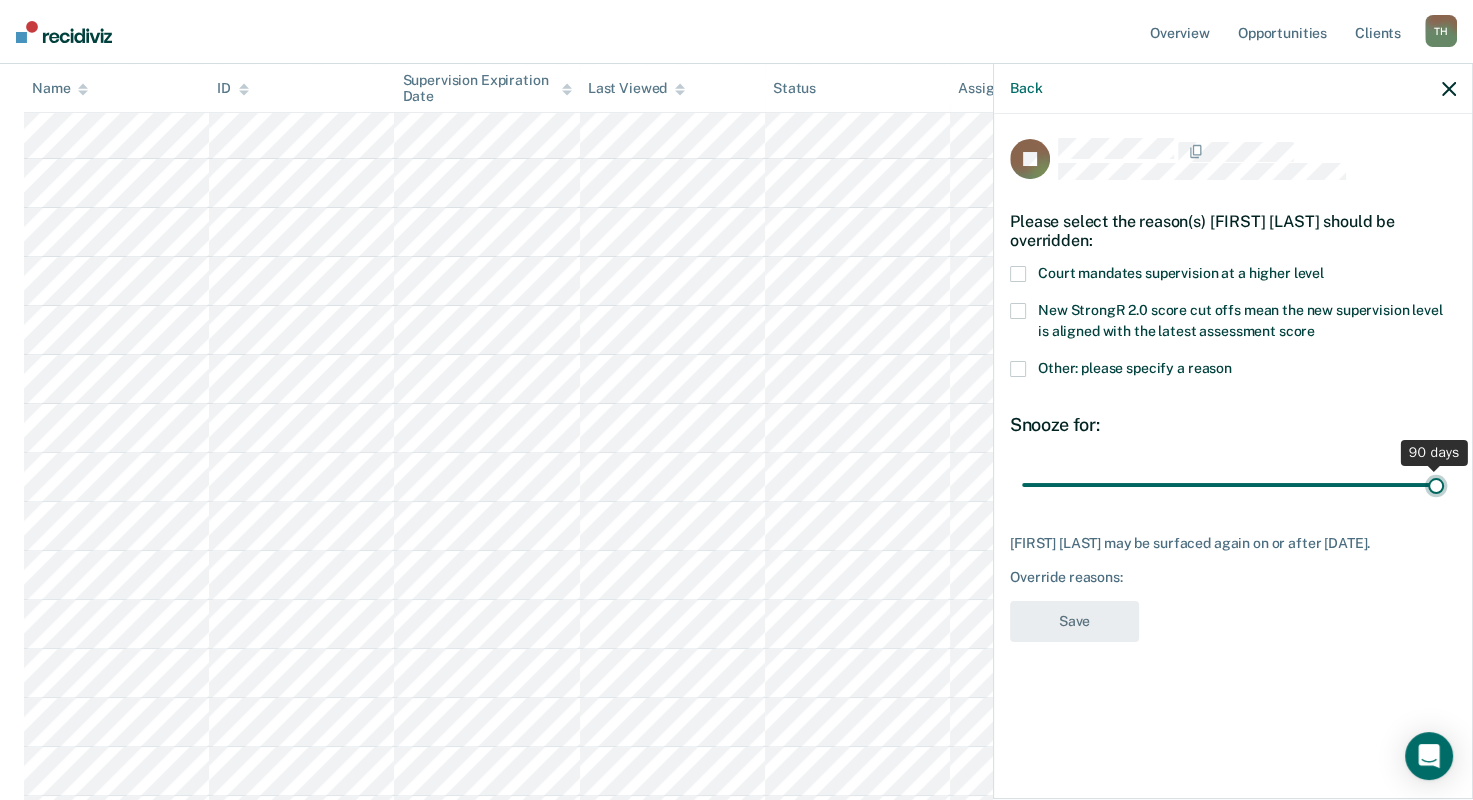 type on "90" 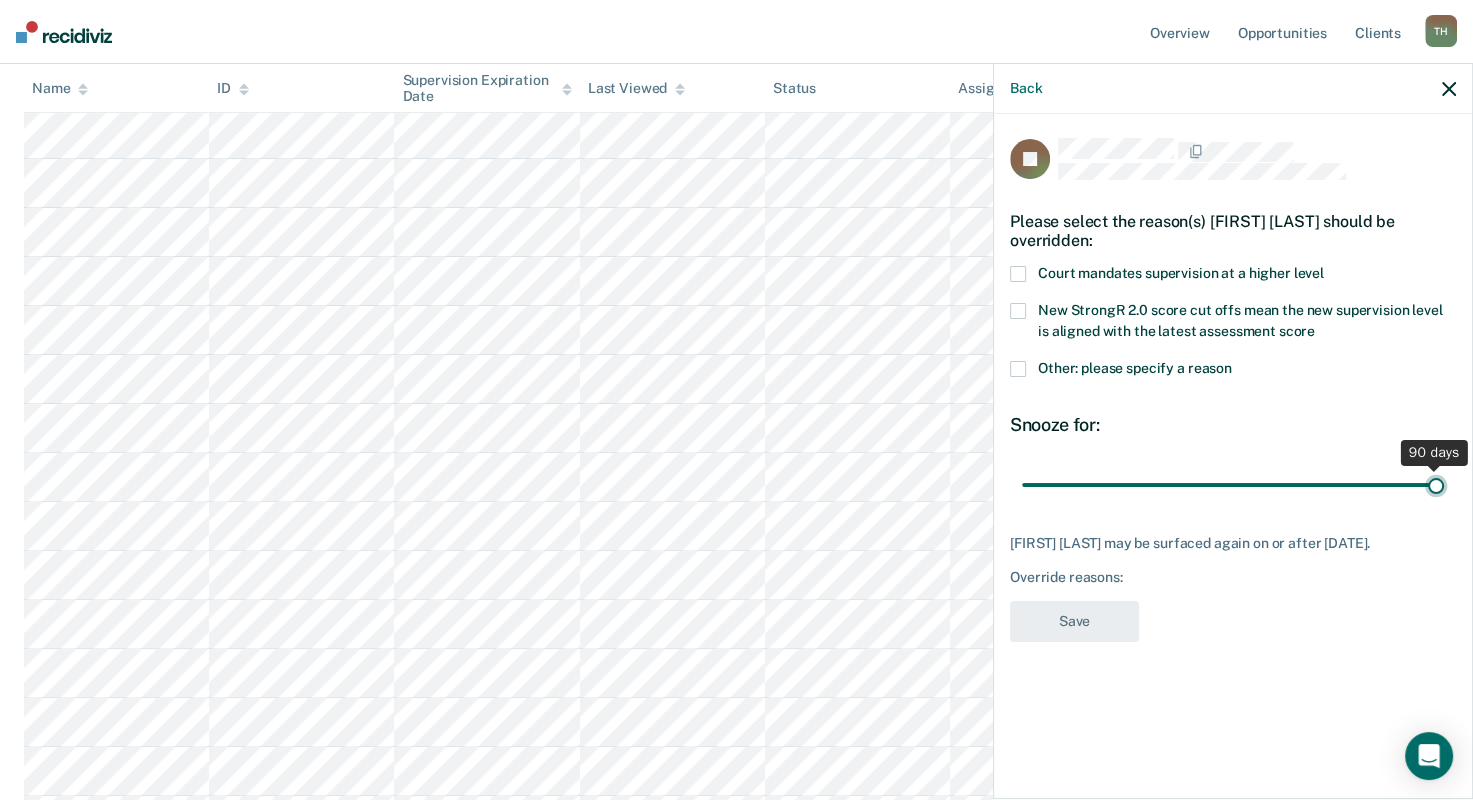 click at bounding box center [1233, 485] 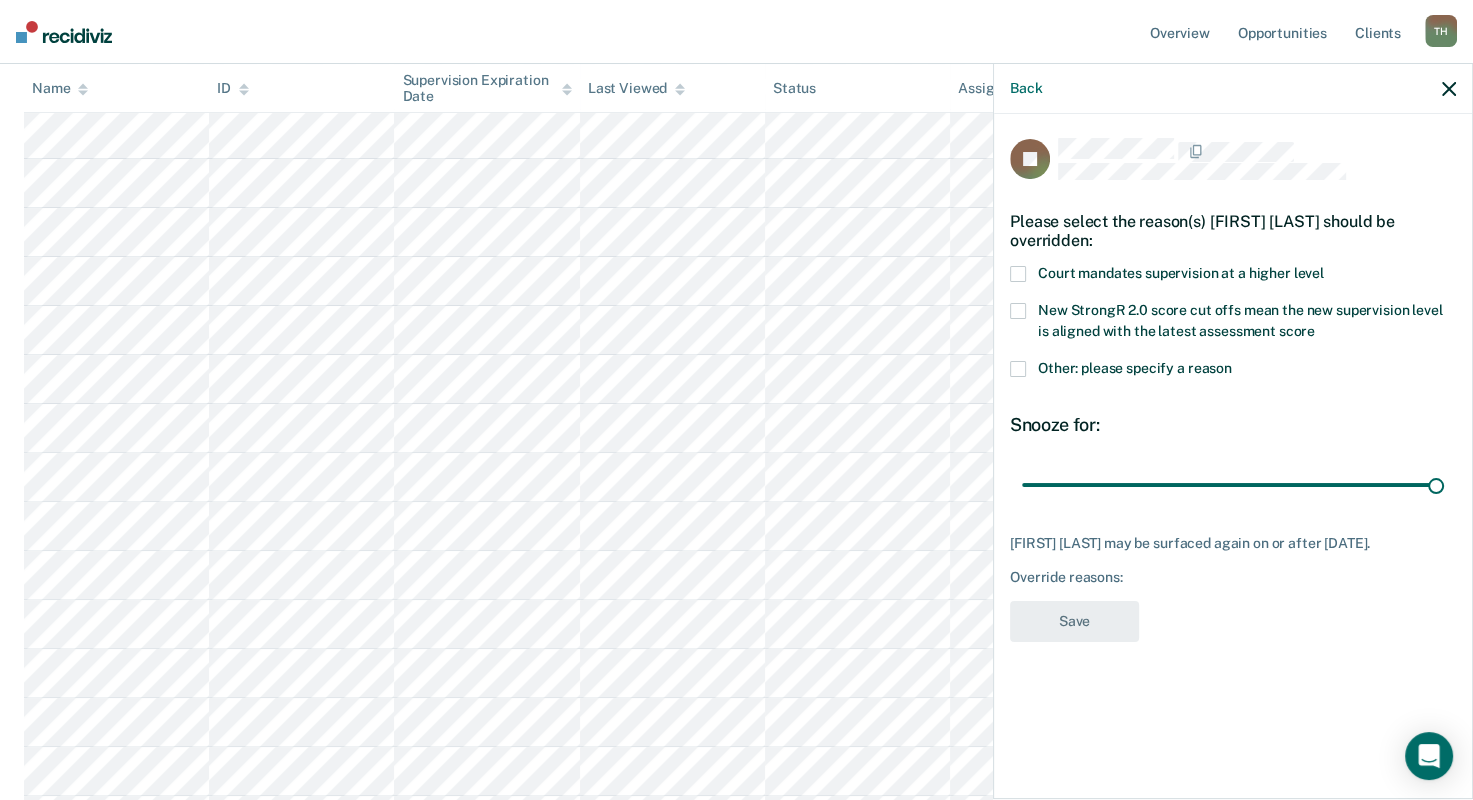 click on "Other: please specify a reason" at bounding box center (1233, 371) 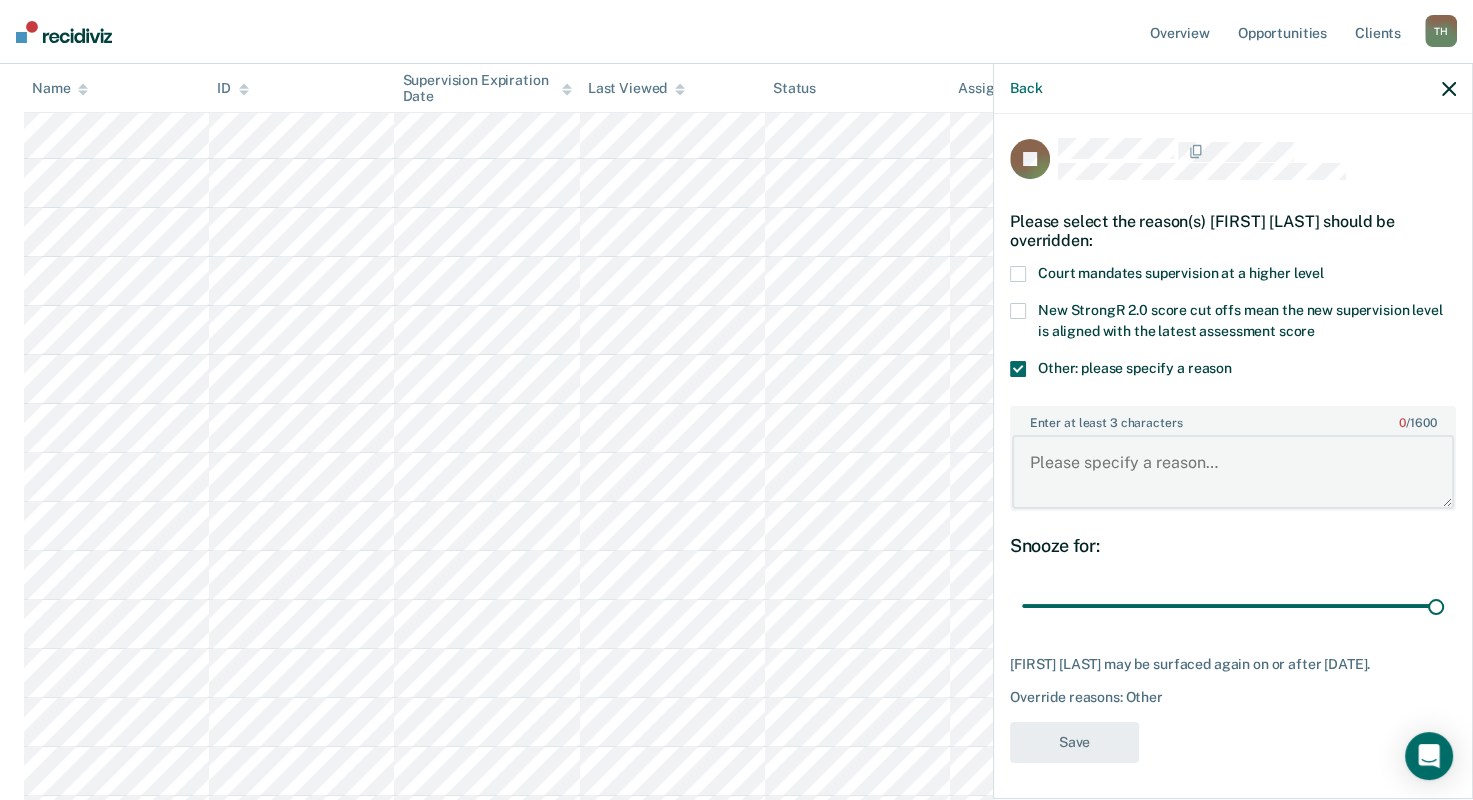 click on "Enter at least 3 characters 0  /  1600" at bounding box center [1233, 472] 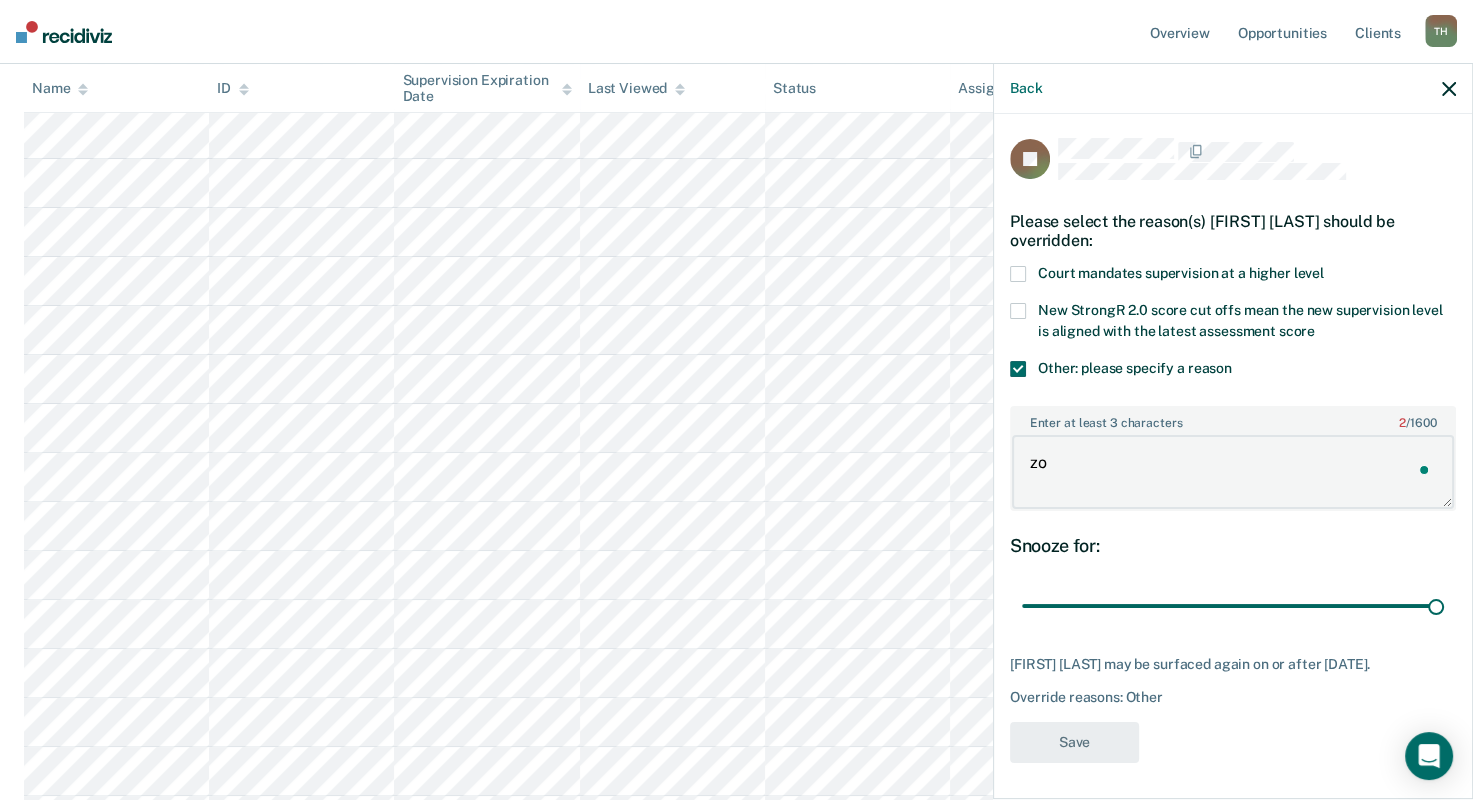 type on "z" 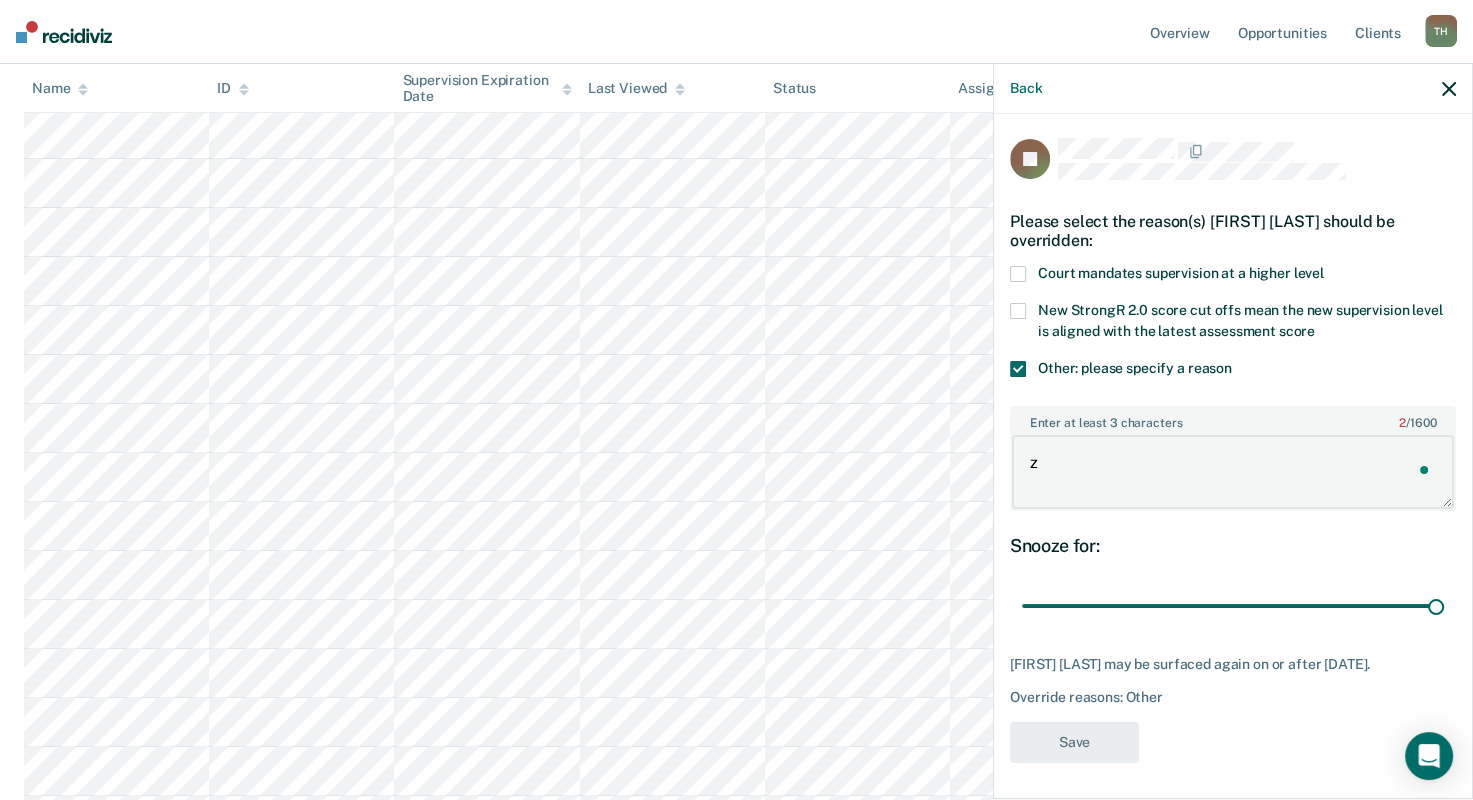 type 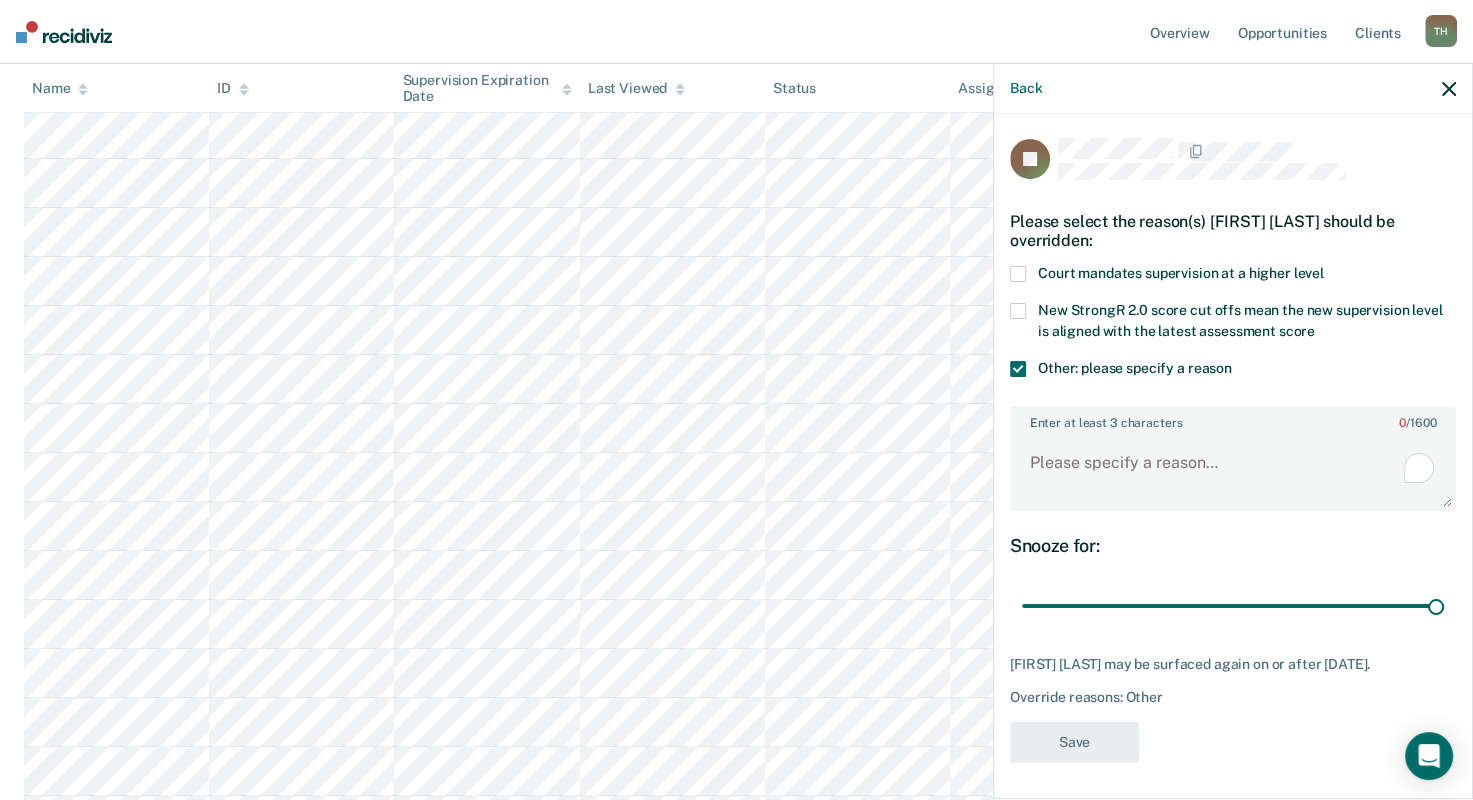 click at bounding box center (1018, 311) 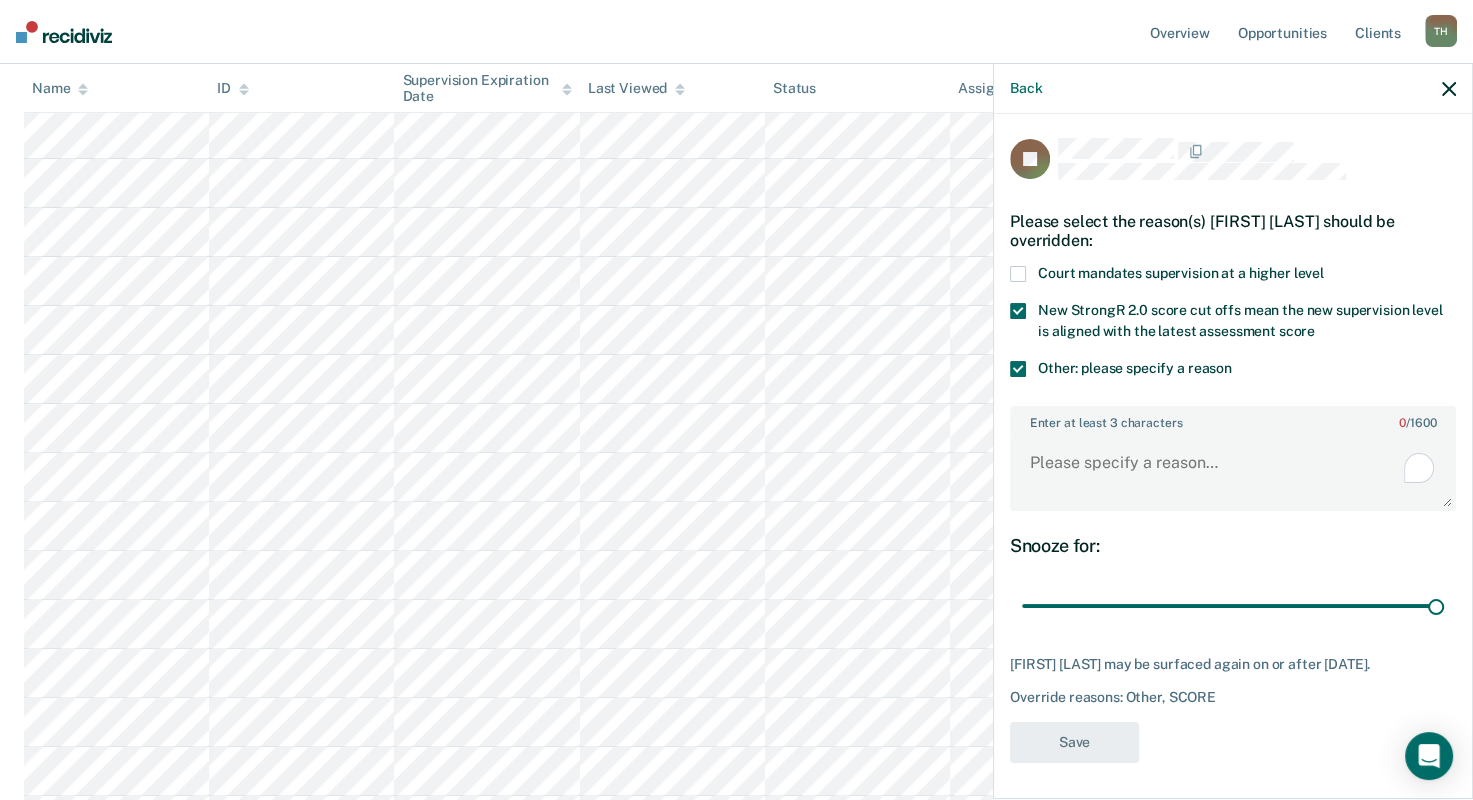 click at bounding box center (1018, 369) 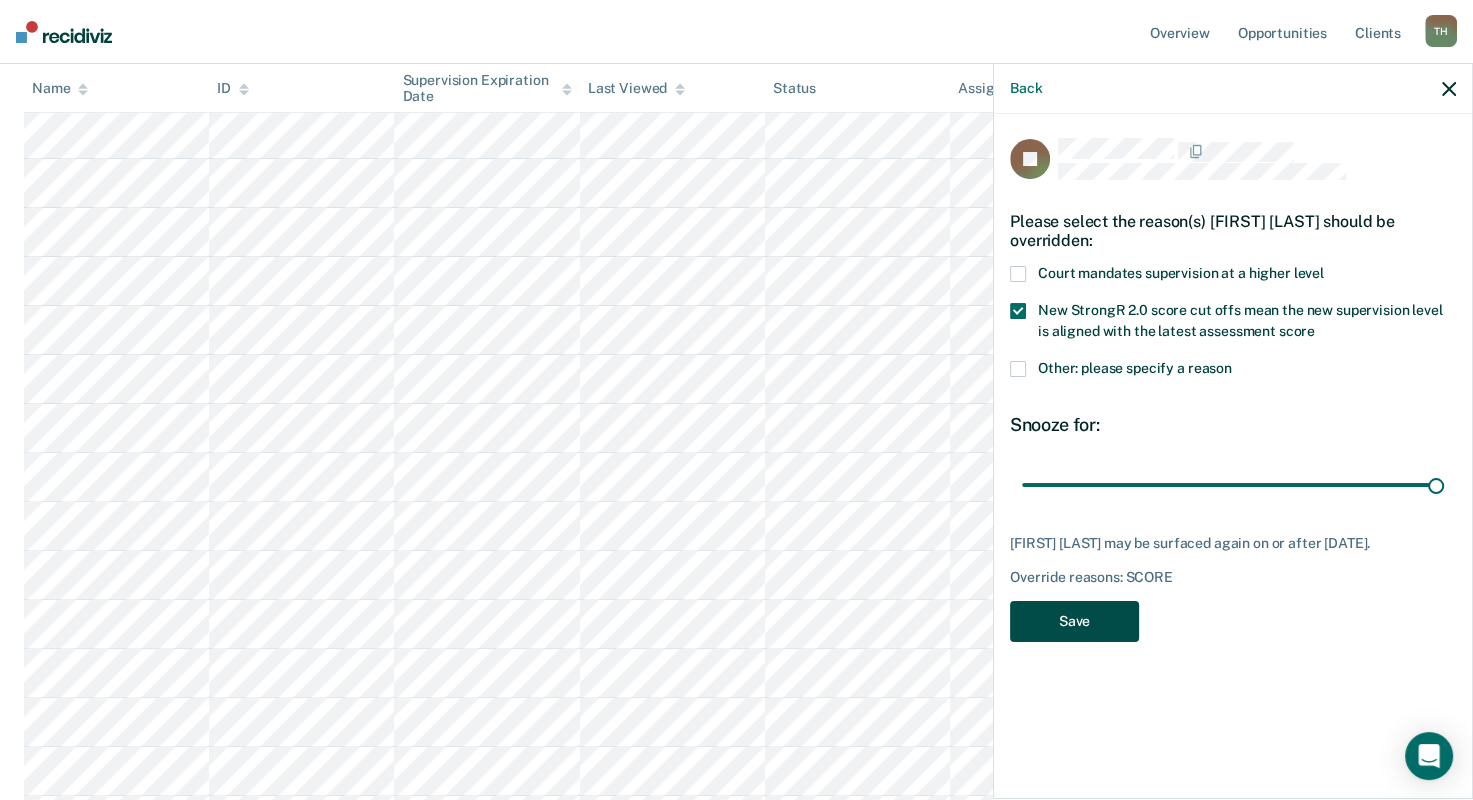 click on "Save" at bounding box center (1074, 621) 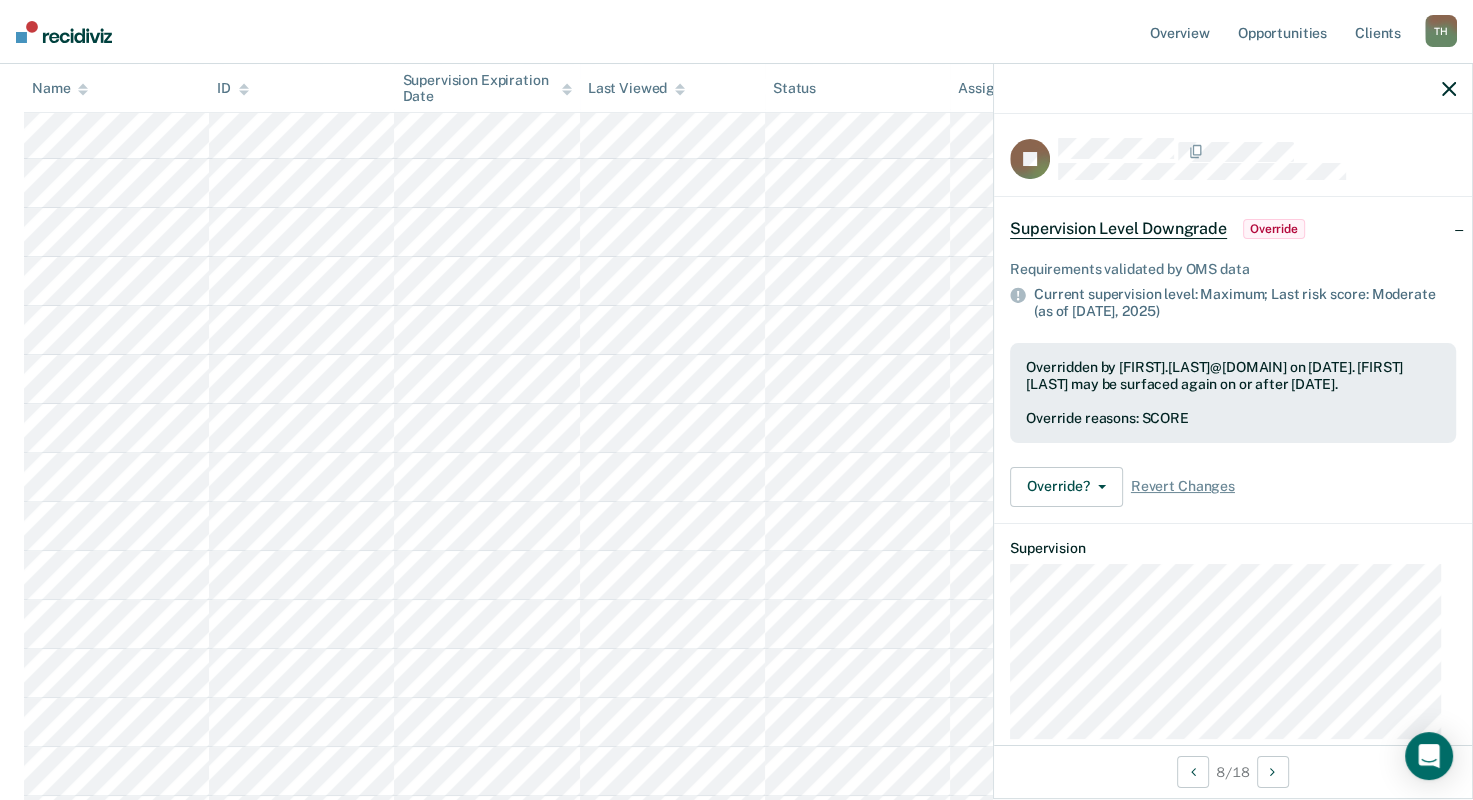 click 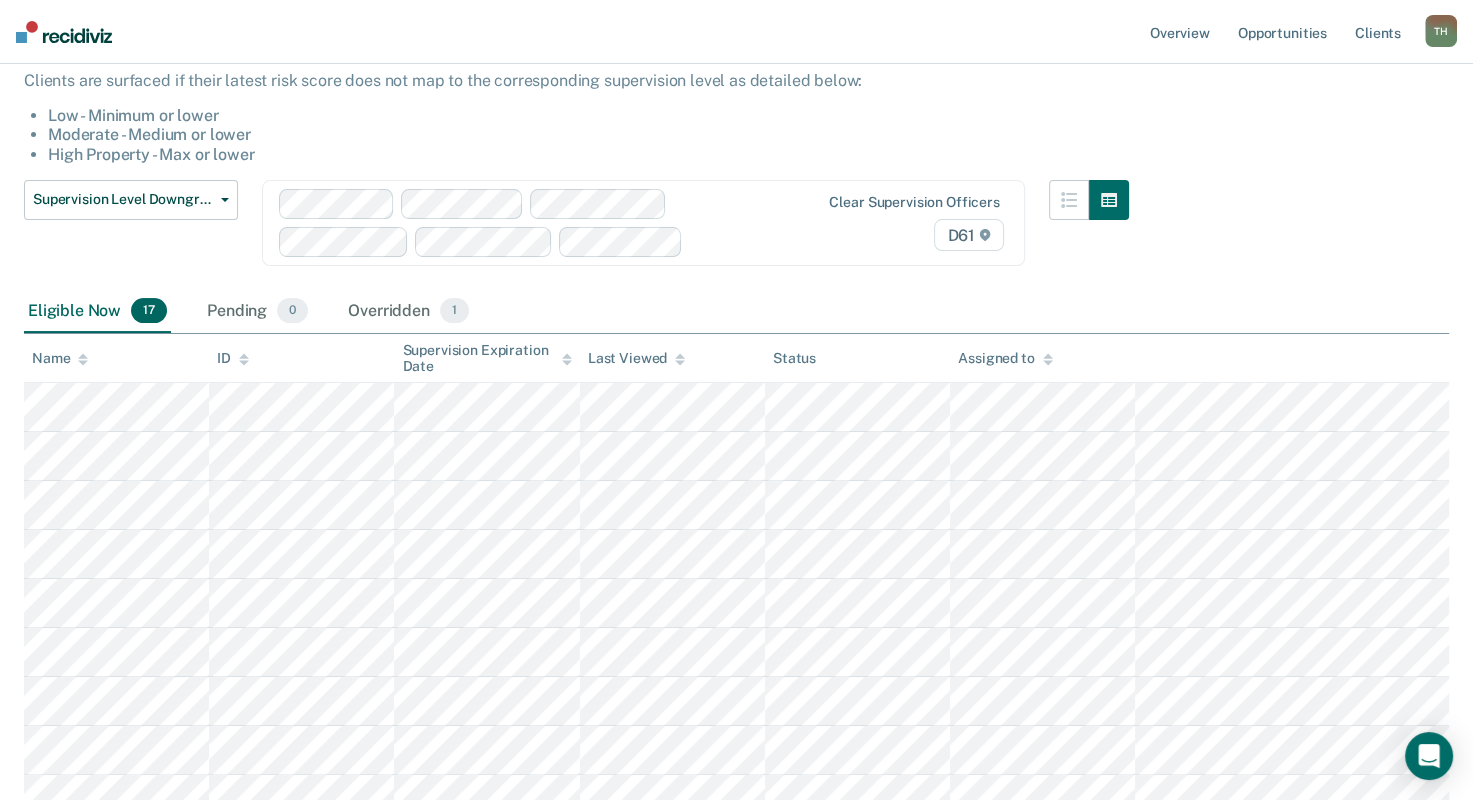 scroll, scrollTop: 0, scrollLeft: 0, axis: both 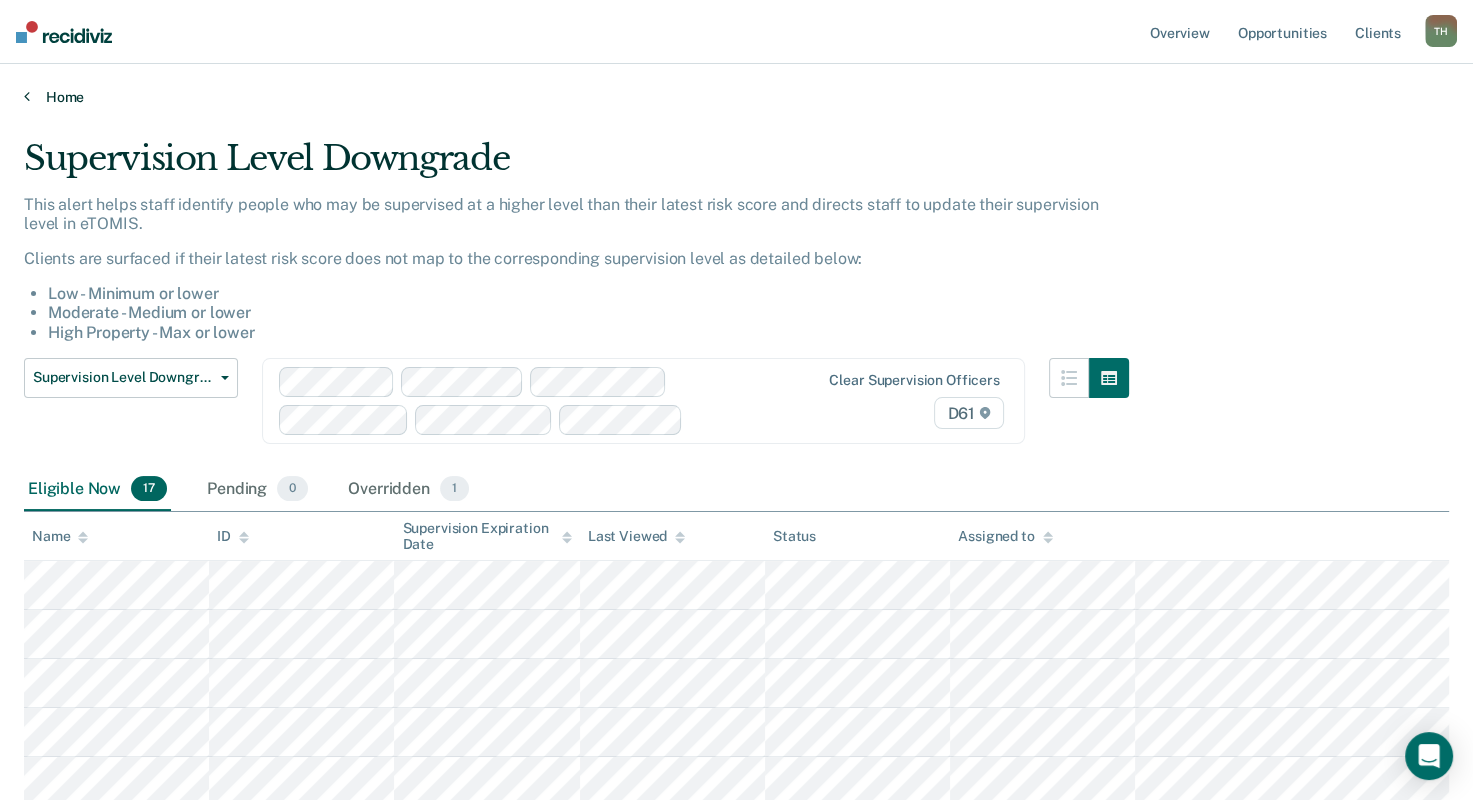 click on "Home" at bounding box center [736, 97] 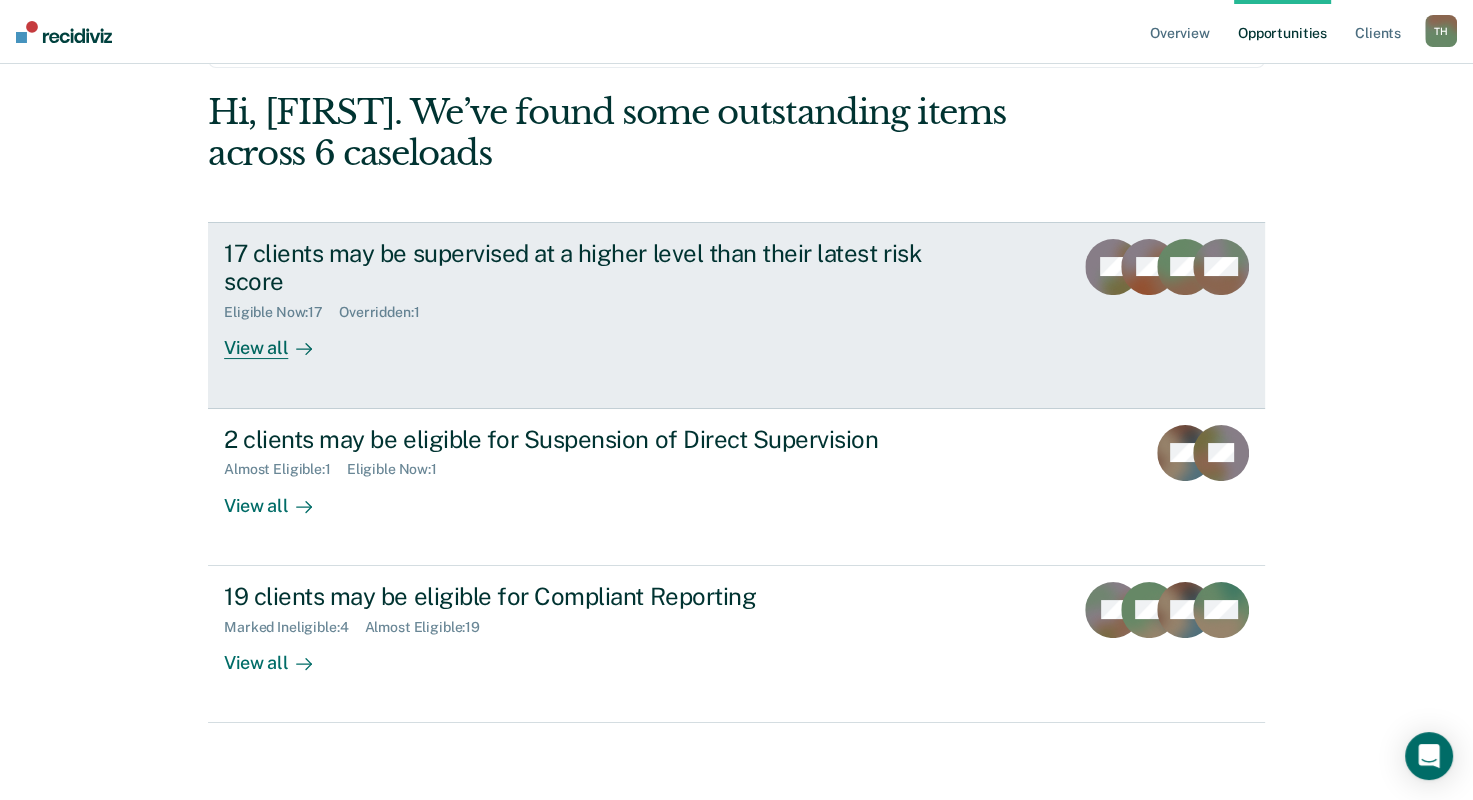 scroll, scrollTop: 116, scrollLeft: 0, axis: vertical 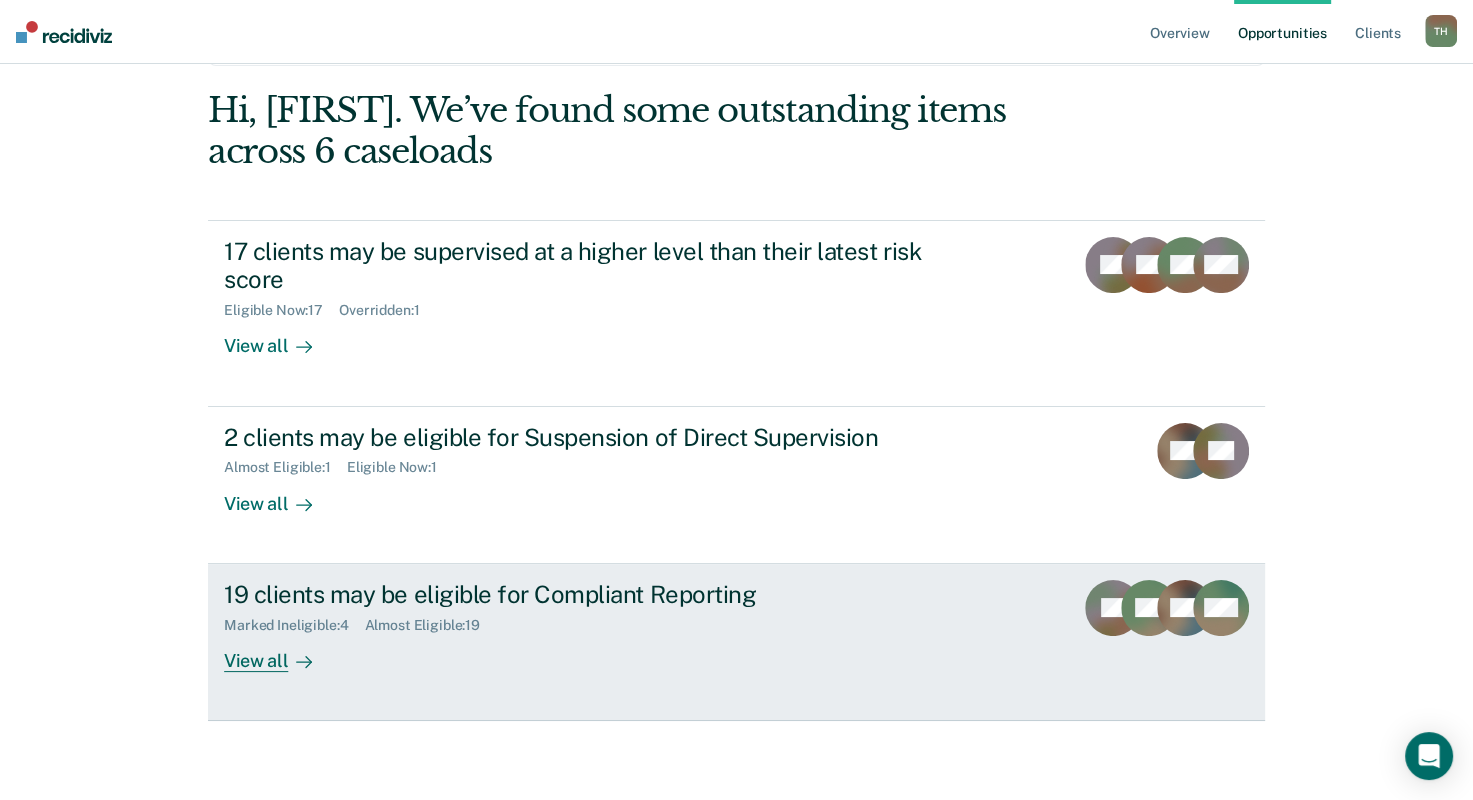 click on "View all" at bounding box center (280, 652) 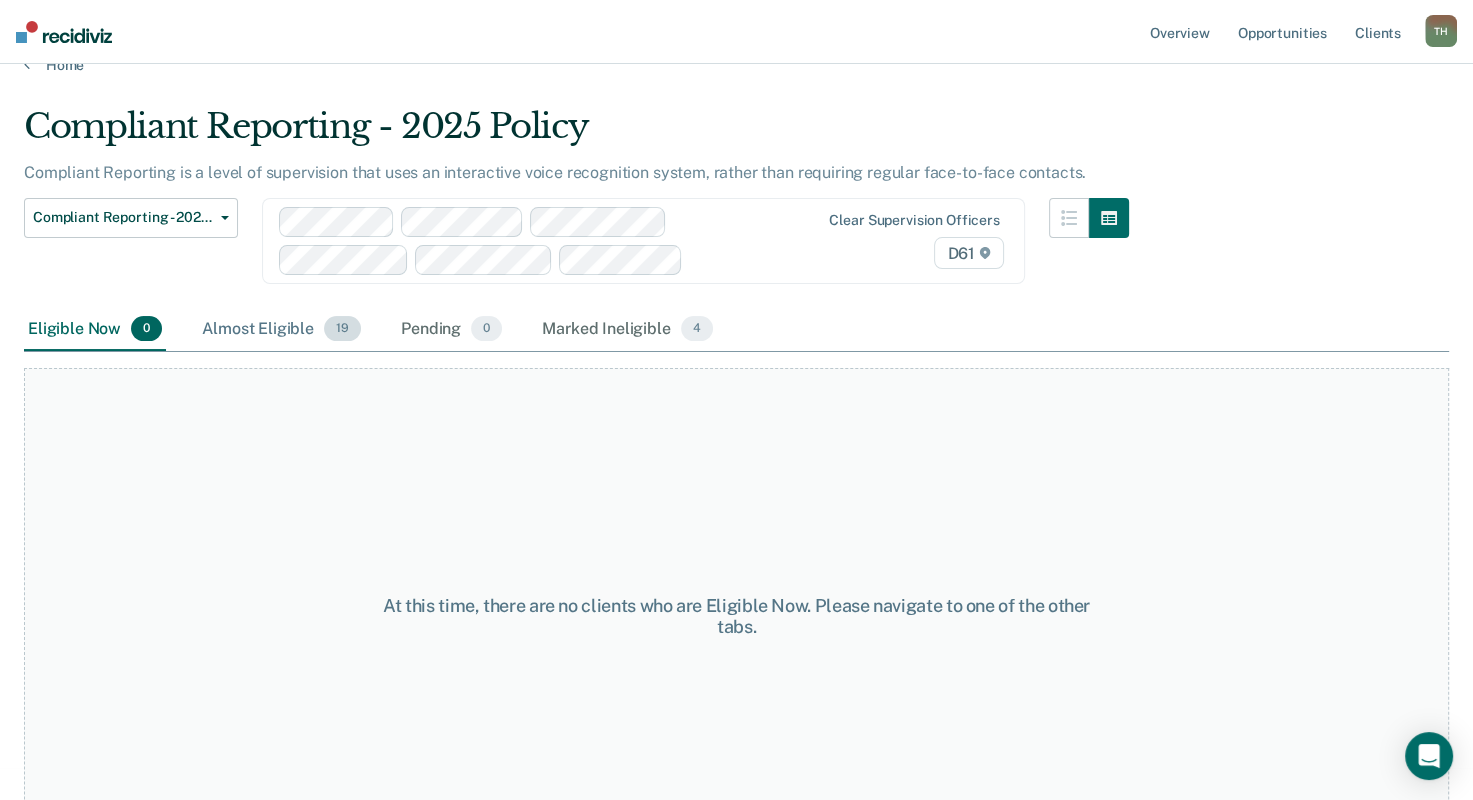 scroll, scrollTop: 0, scrollLeft: 0, axis: both 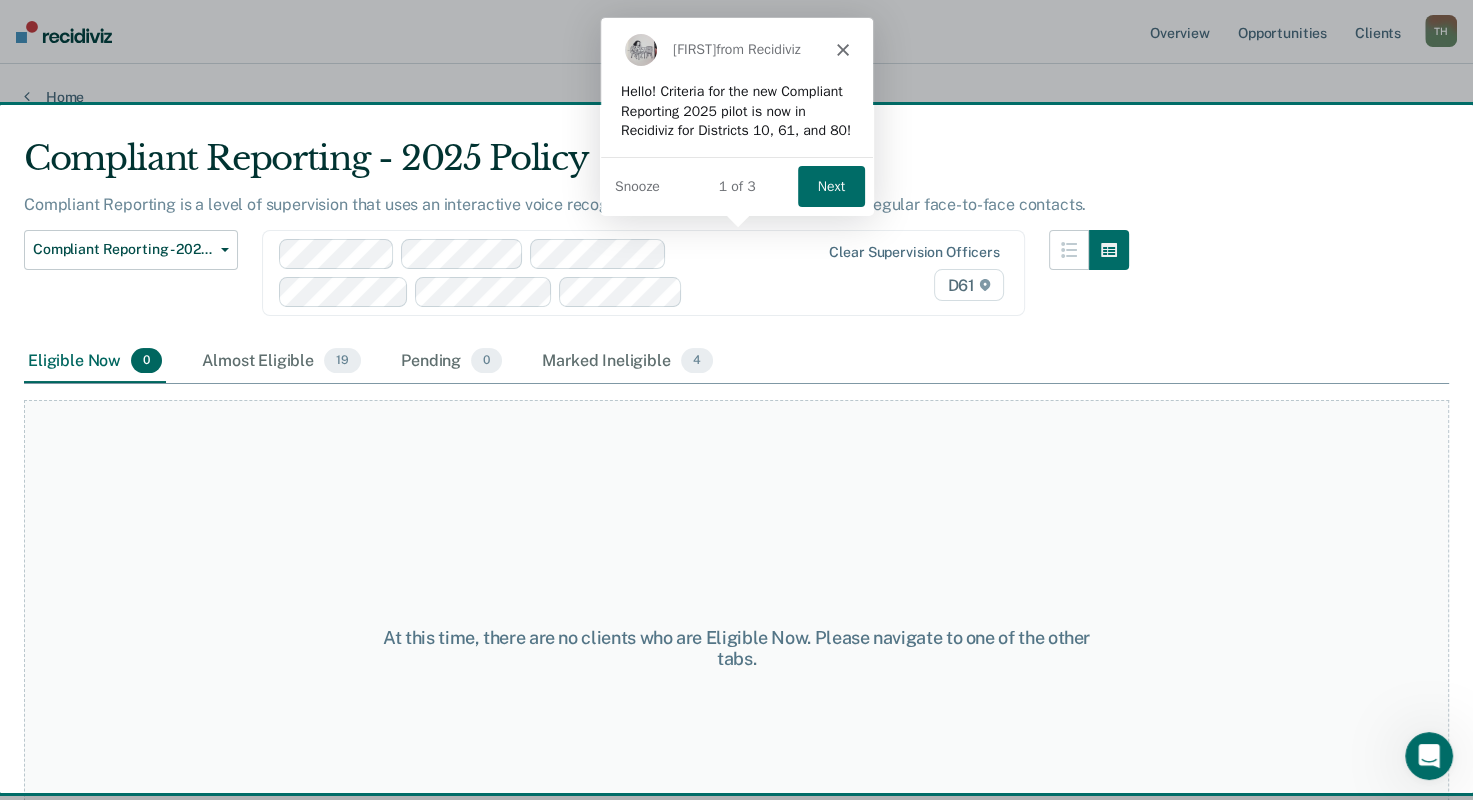 click on "[FIRST]  from Recidiviz" at bounding box center (735, 49) 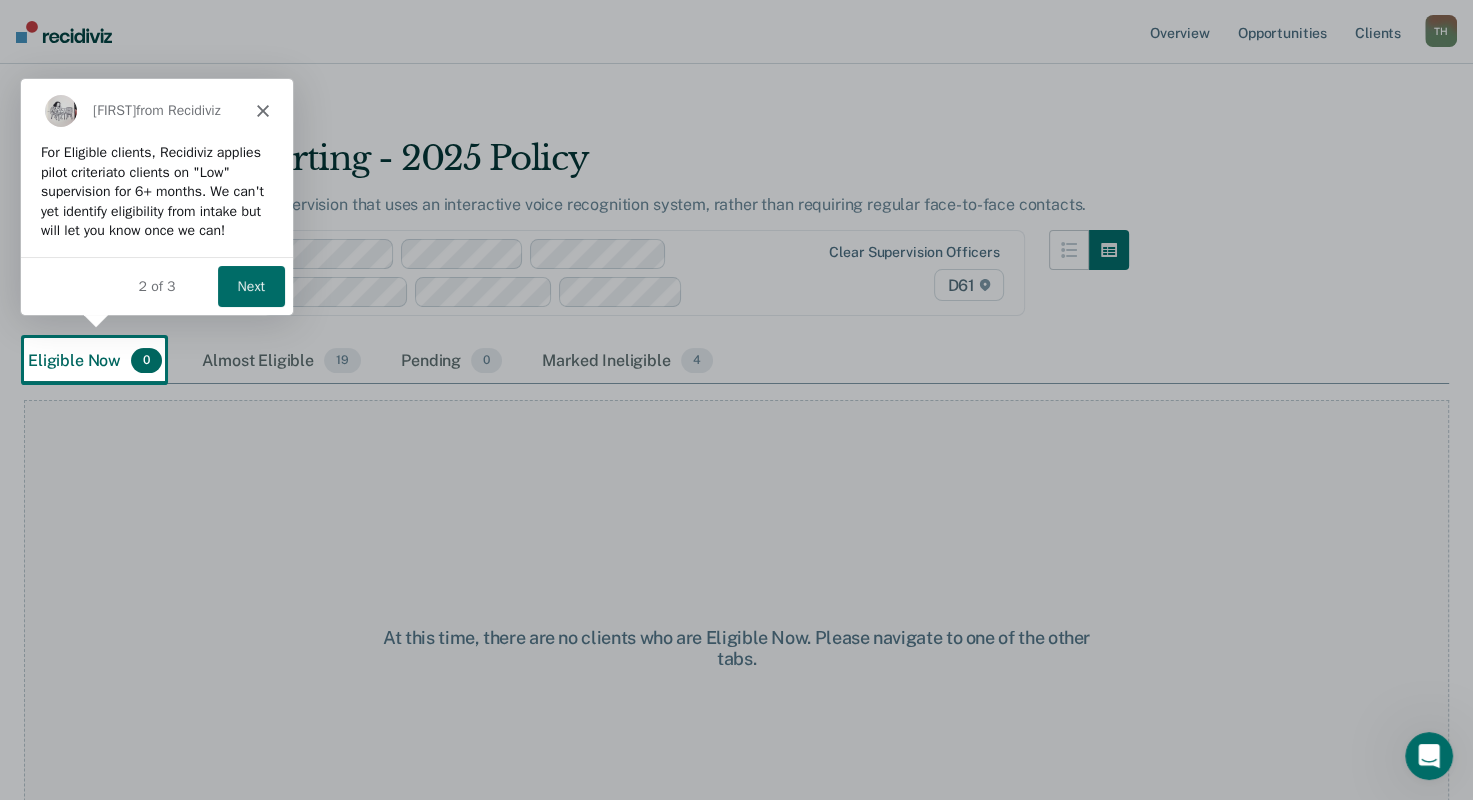 scroll, scrollTop: 0, scrollLeft: 0, axis: both 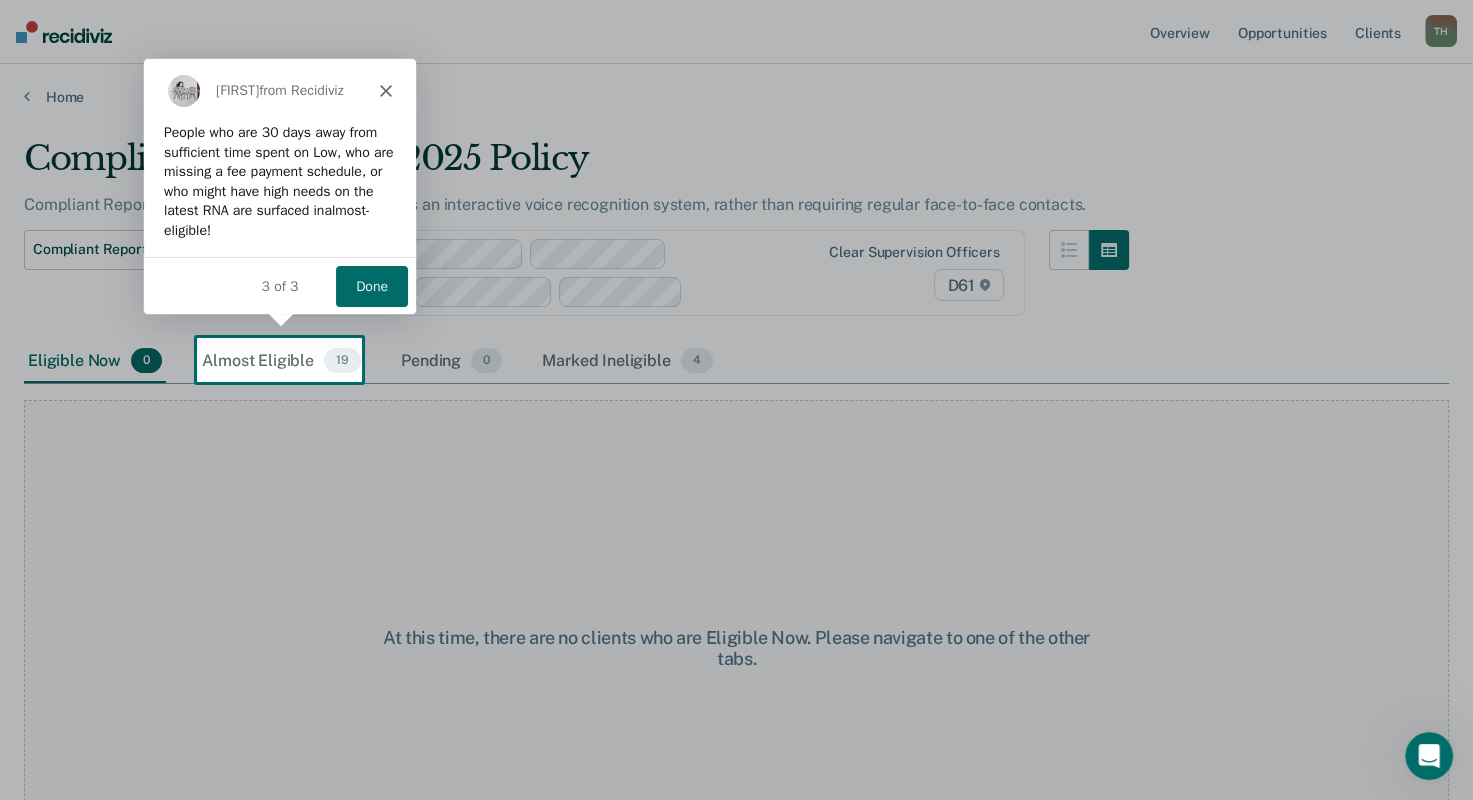 click on "Done" at bounding box center [370, 285] 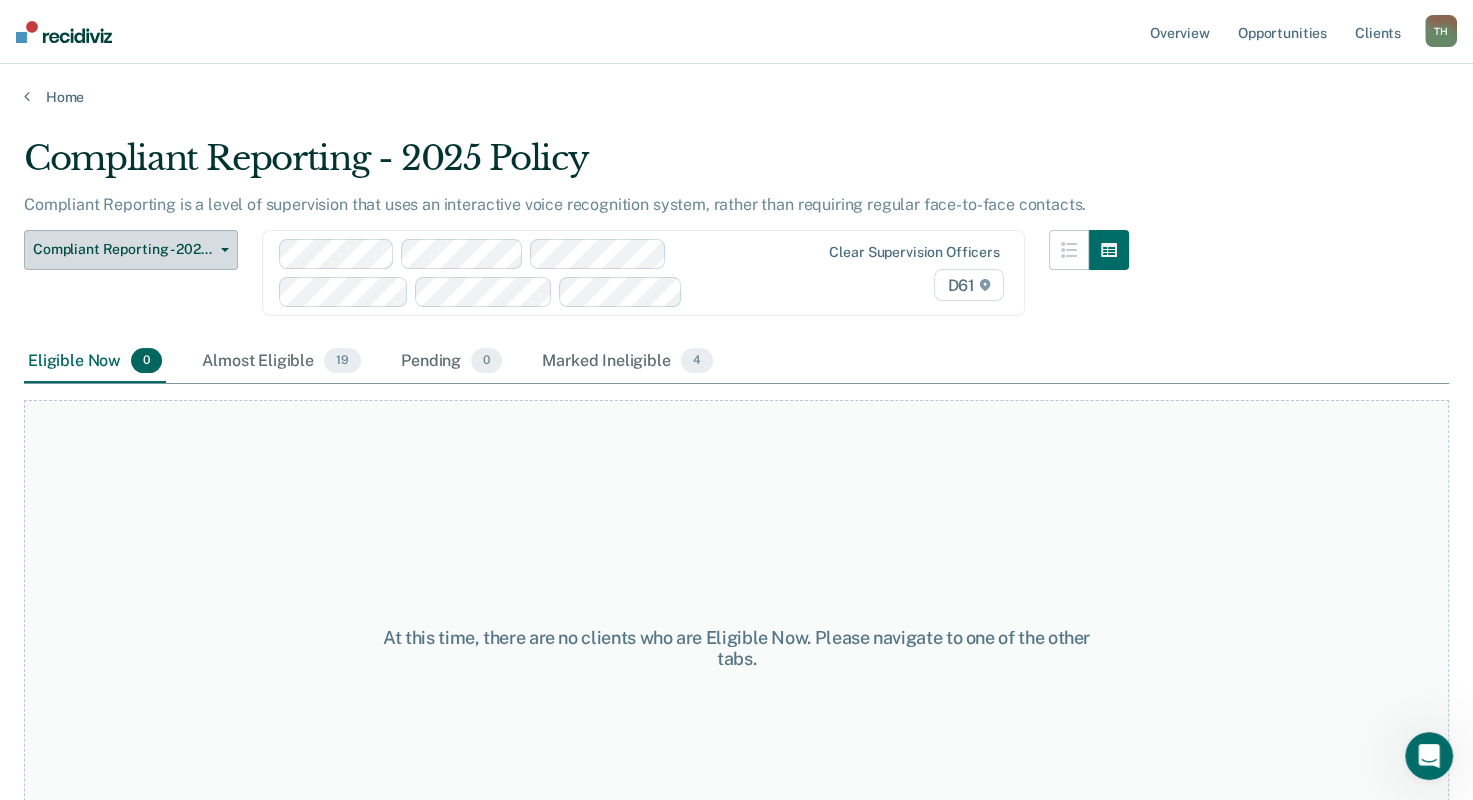 click on "Compliant Reporting - 2025 Policy" at bounding box center (131, 250) 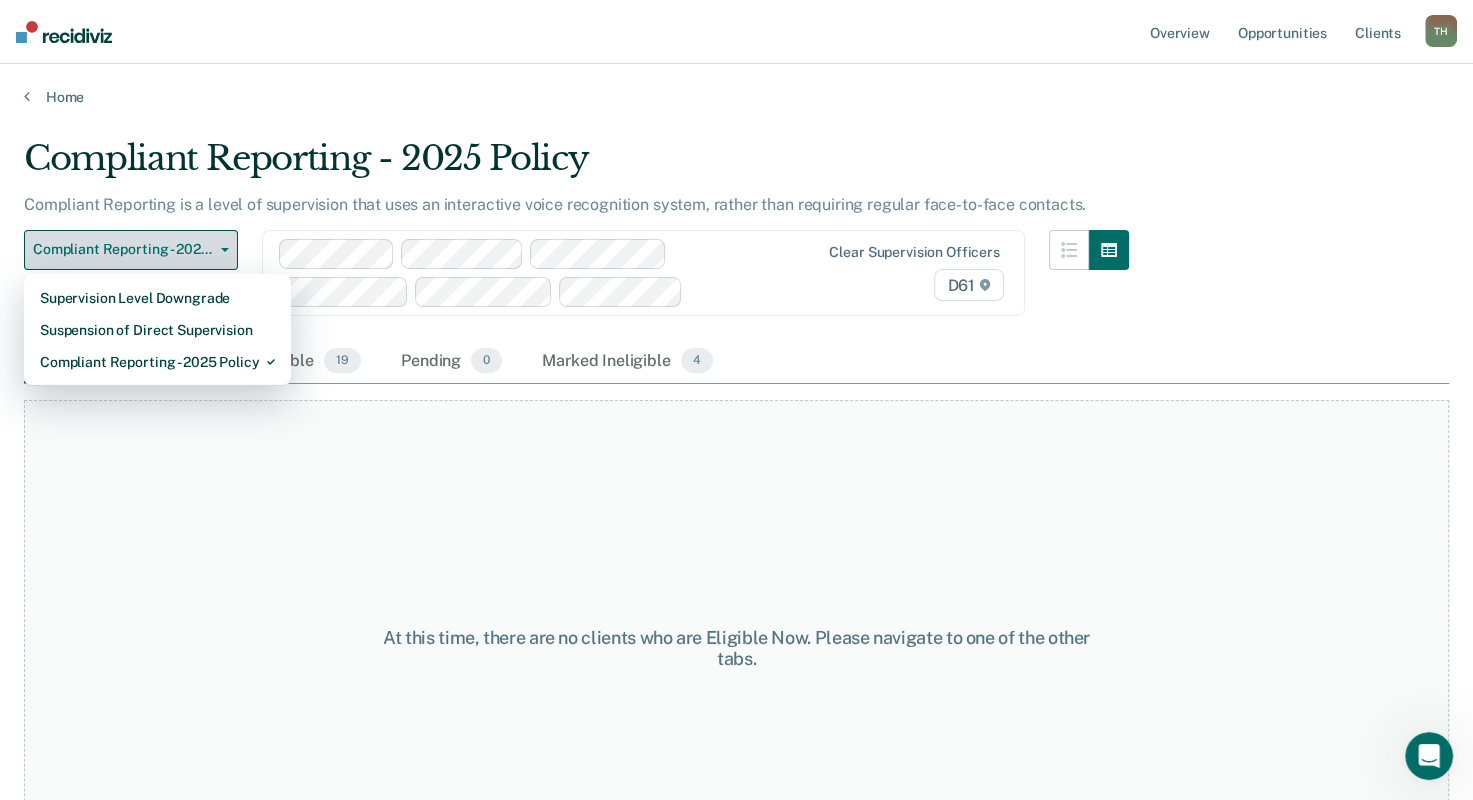 click on "Compliant Reporting - 2025 Policy" at bounding box center [131, 250] 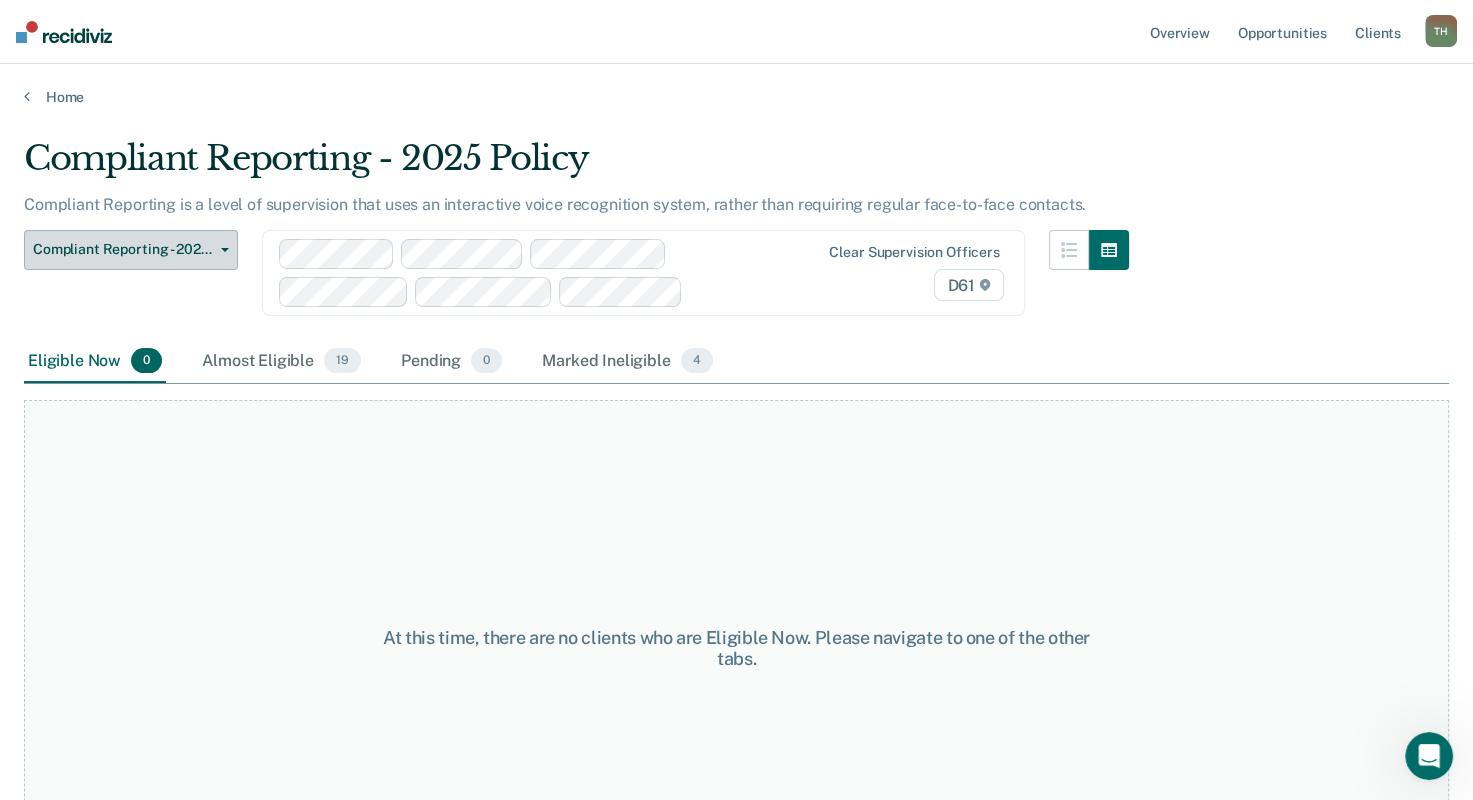 click on "Compliant Reporting - 2025 Policy" at bounding box center (123, 249) 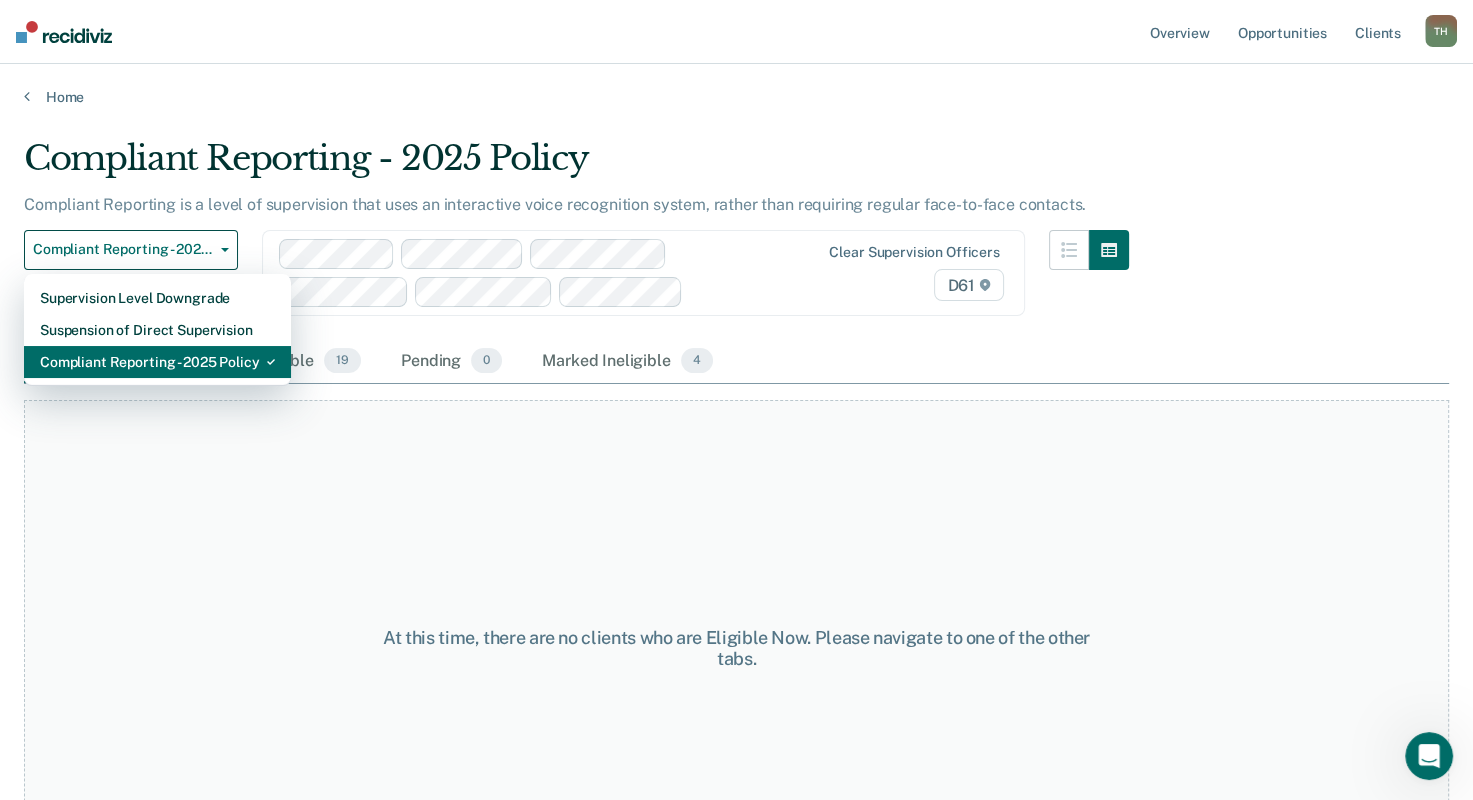 drag, startPoint x: 203, startPoint y: 376, endPoint x: 195, endPoint y: 364, distance: 14.422205 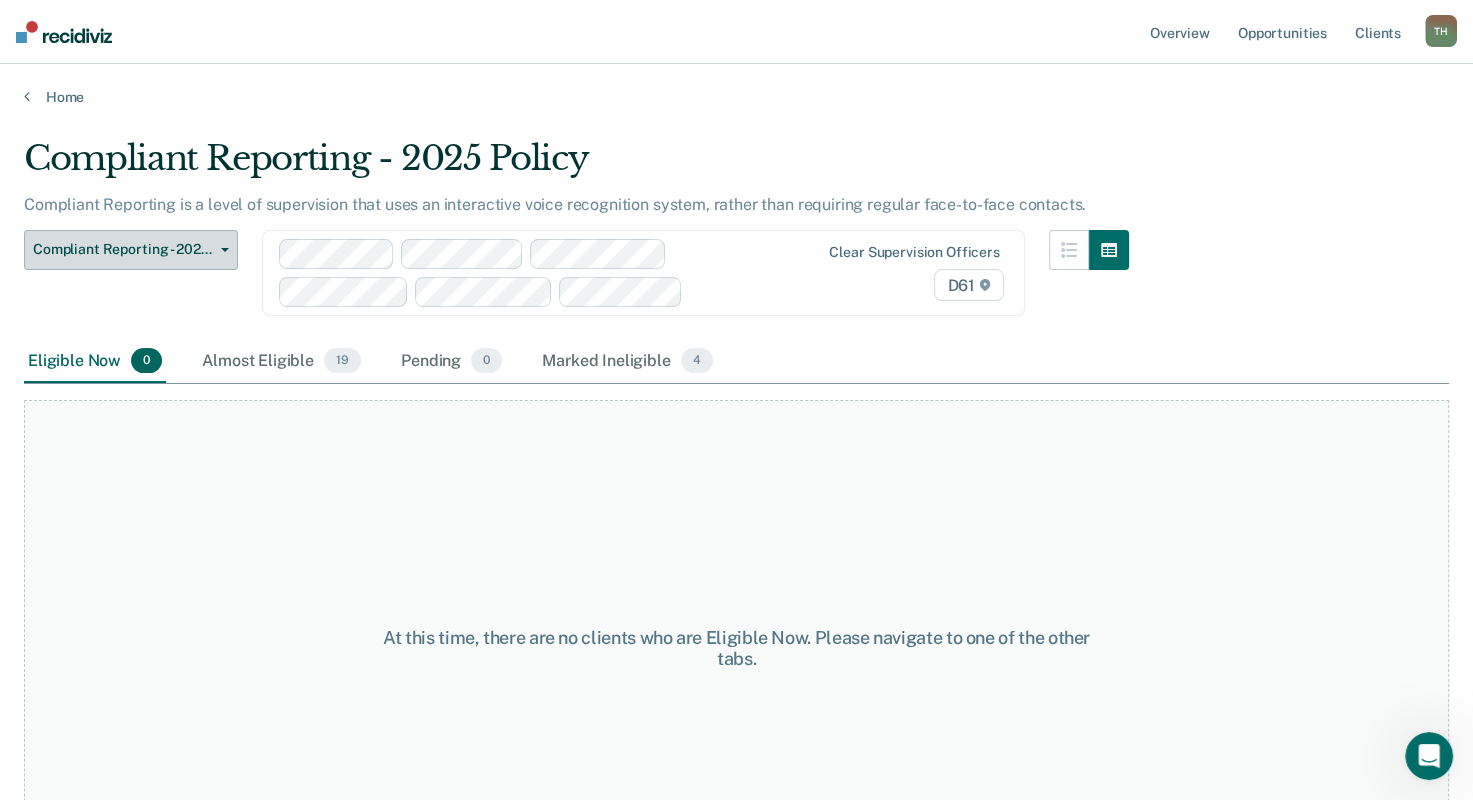 click on "Compliant Reporting - 2025 Policy" at bounding box center [123, 249] 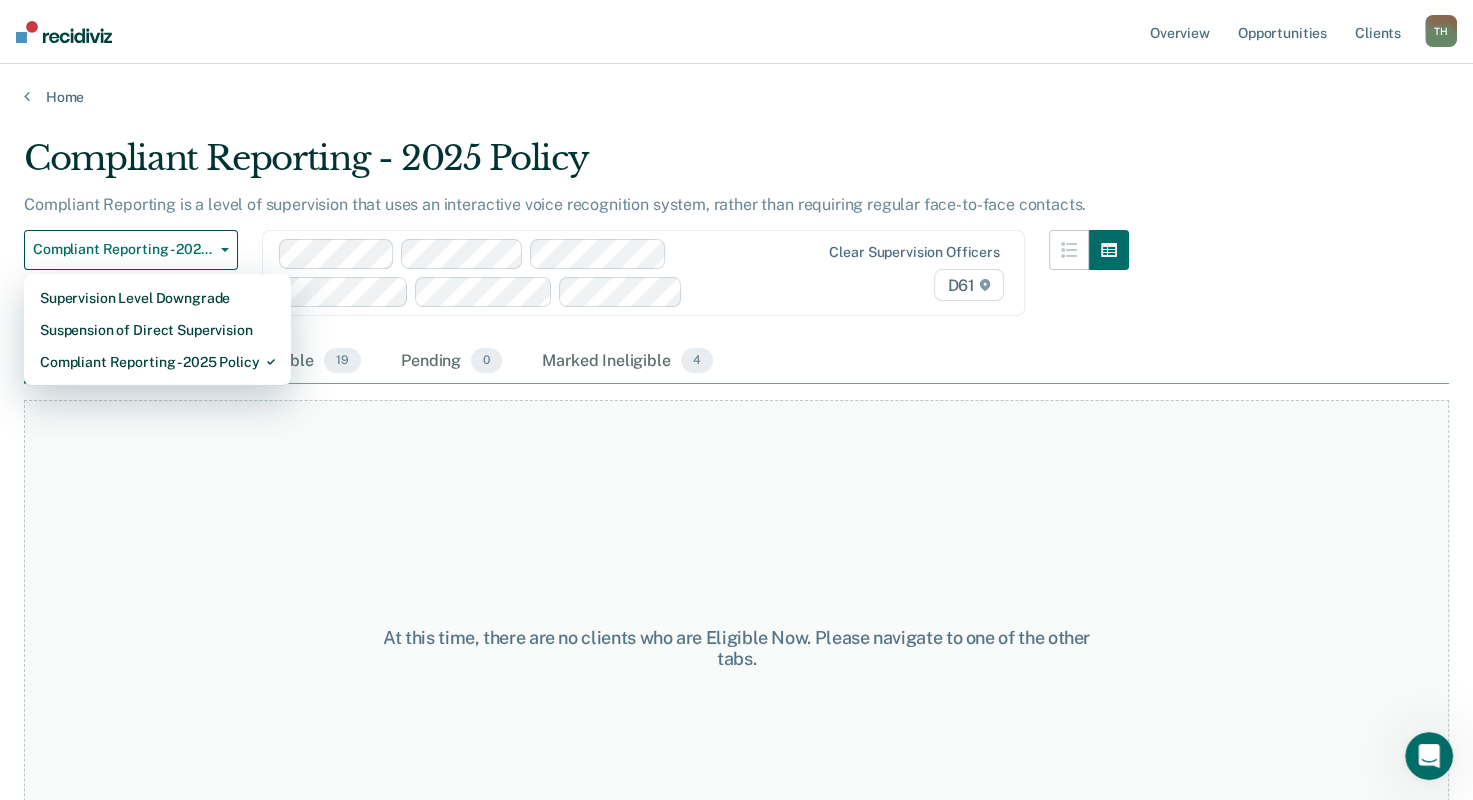 click on "Compliant Reporting - 2025 Policy" at bounding box center (576, 166) 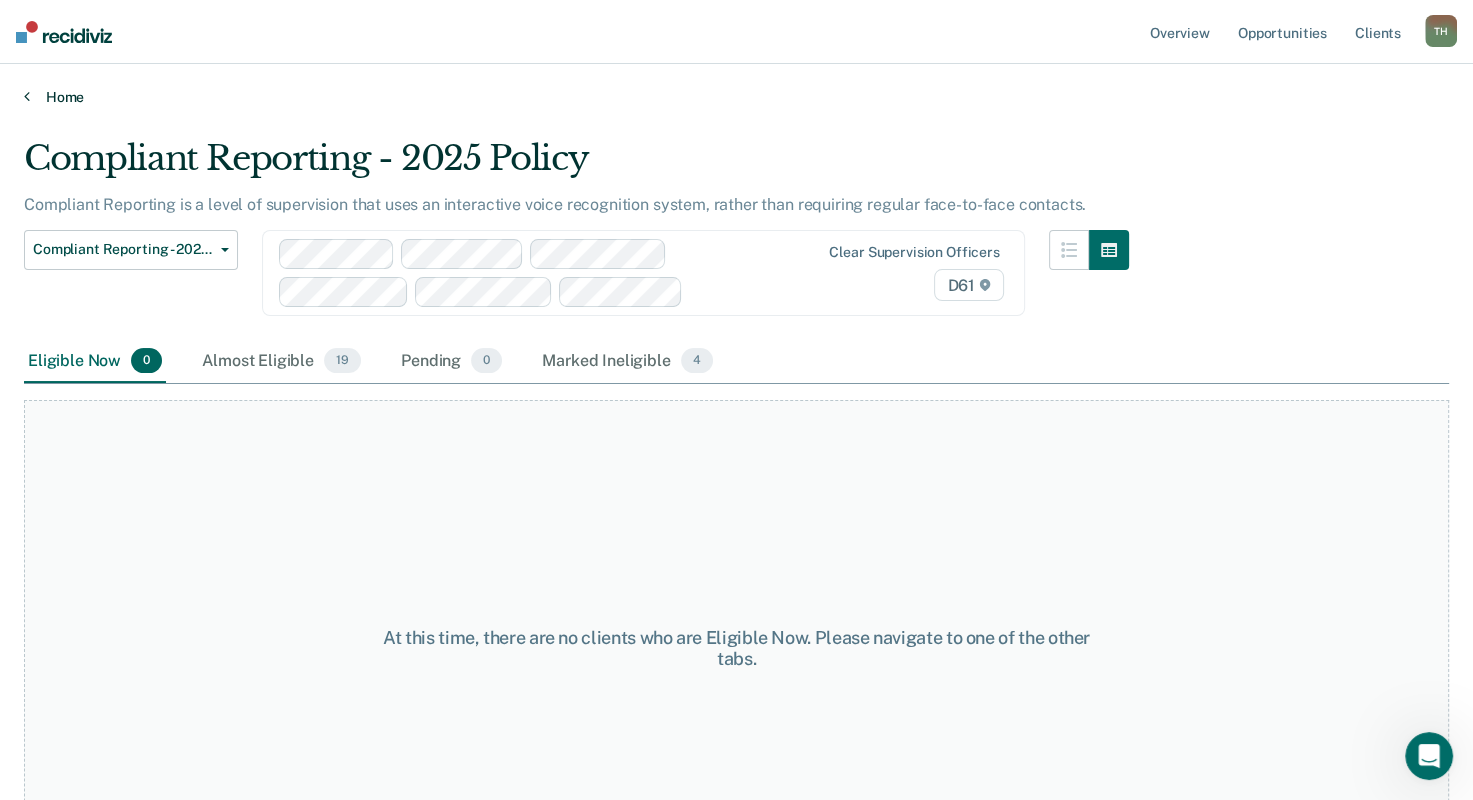 click on "Home" at bounding box center (736, 97) 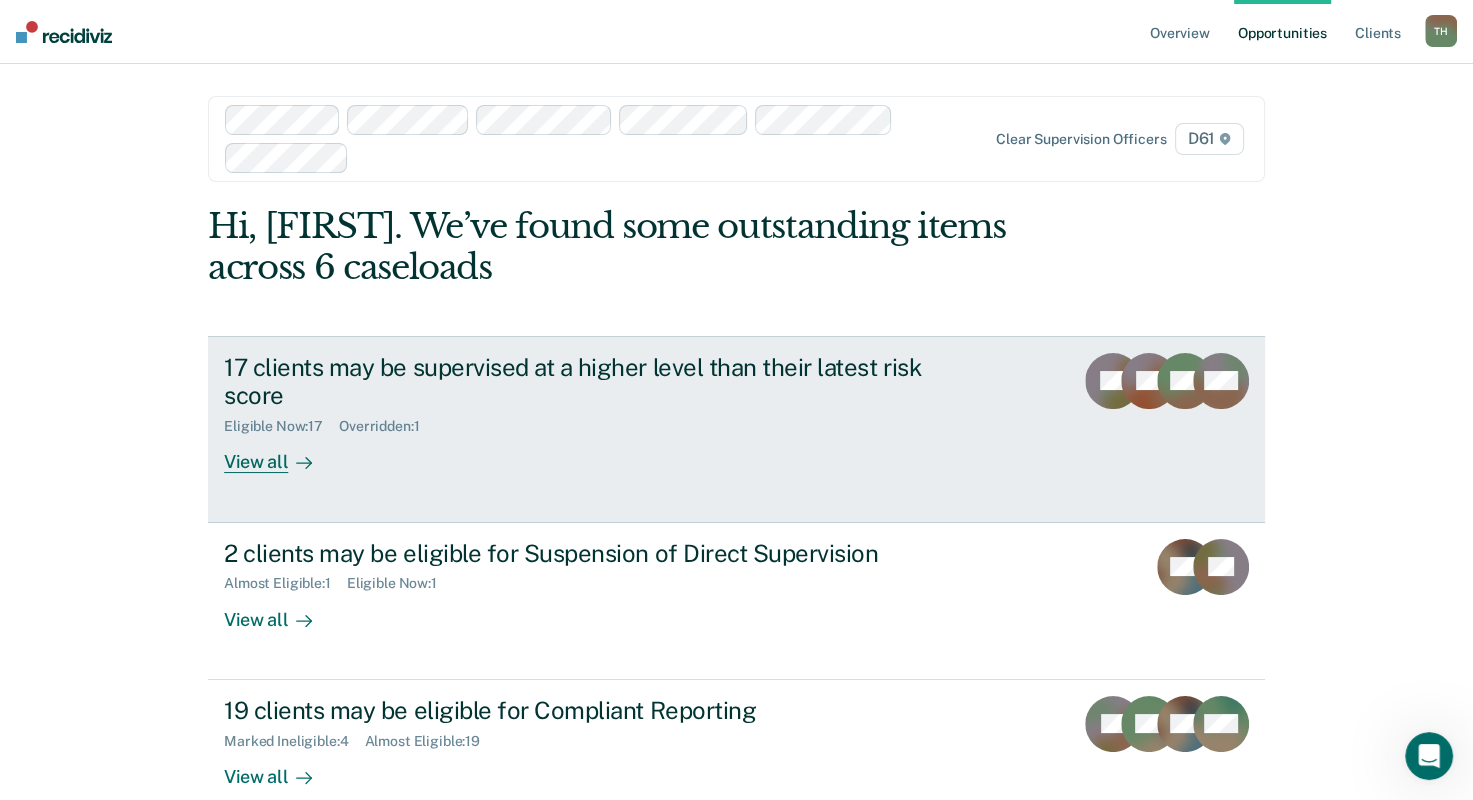 click on "View all" at bounding box center (280, 454) 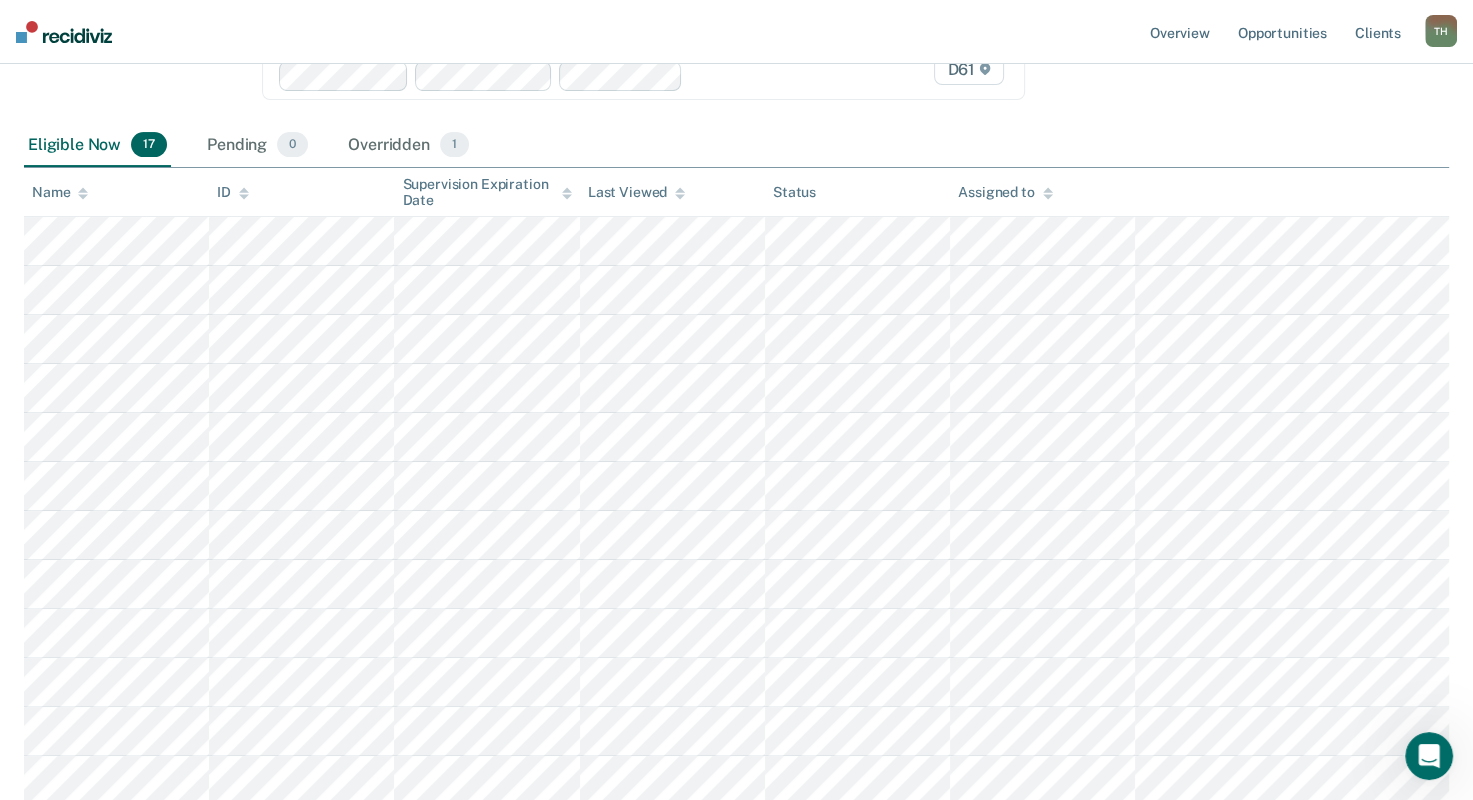scroll, scrollTop: 300, scrollLeft: 0, axis: vertical 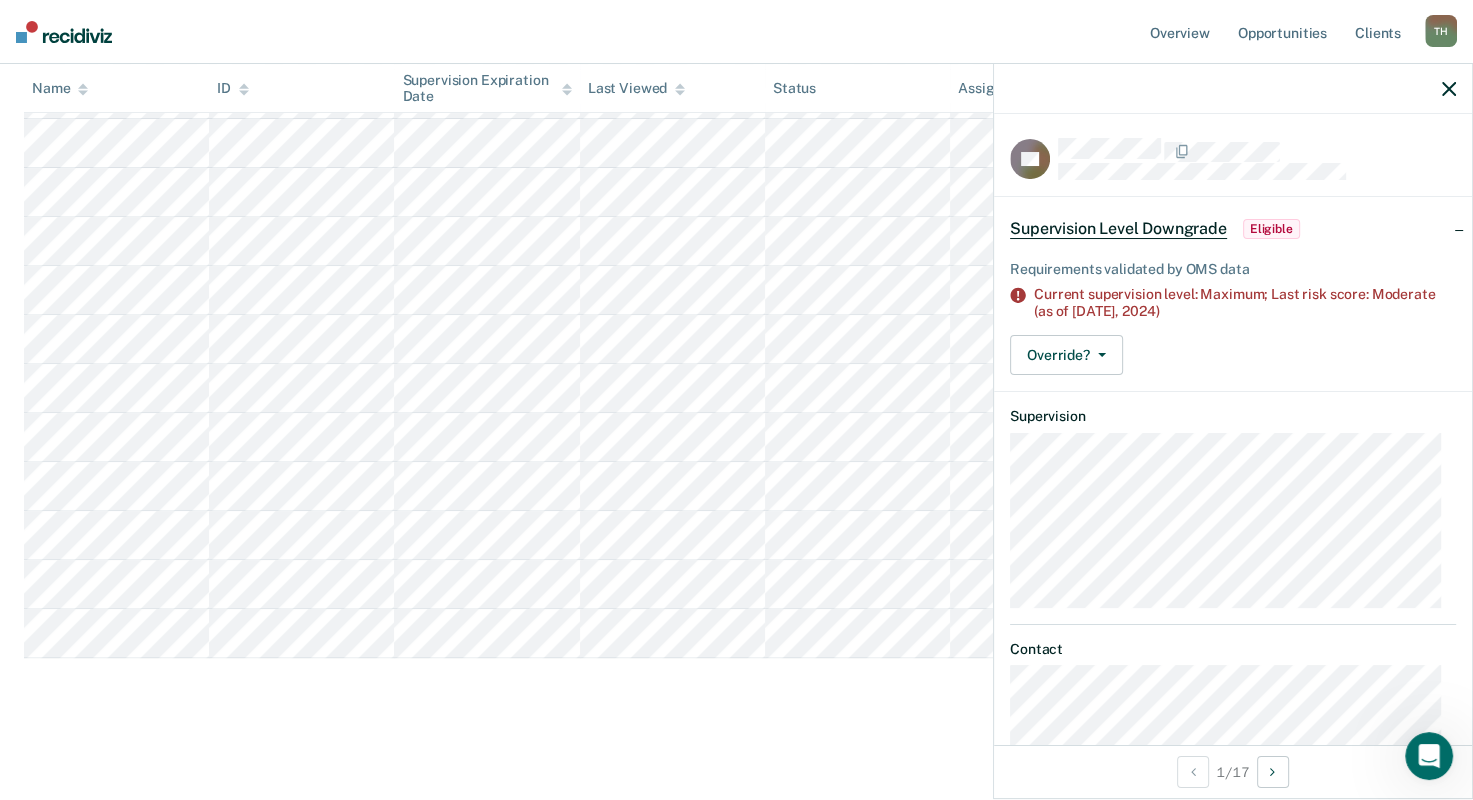 click 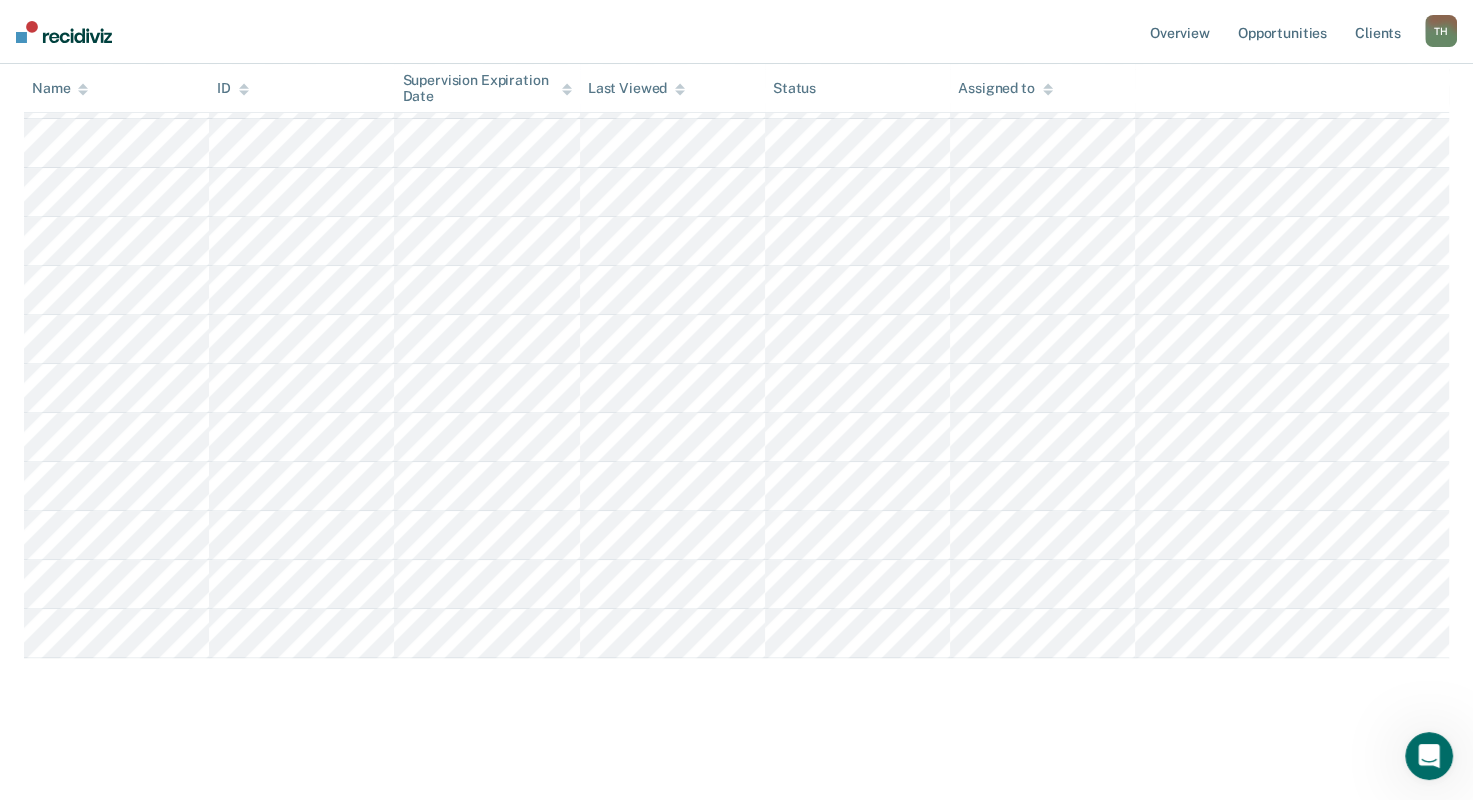 scroll, scrollTop: 736, scrollLeft: 0, axis: vertical 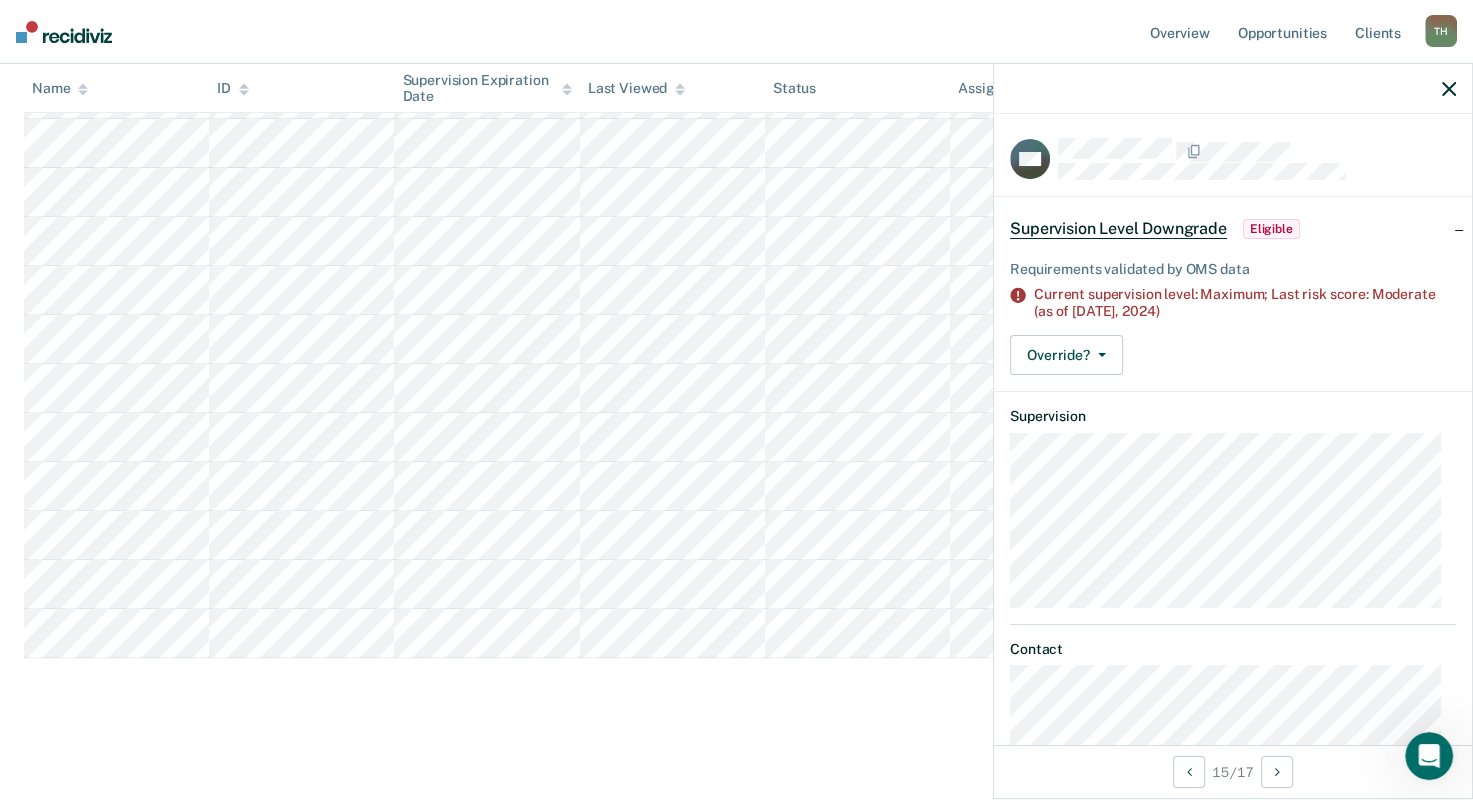 click 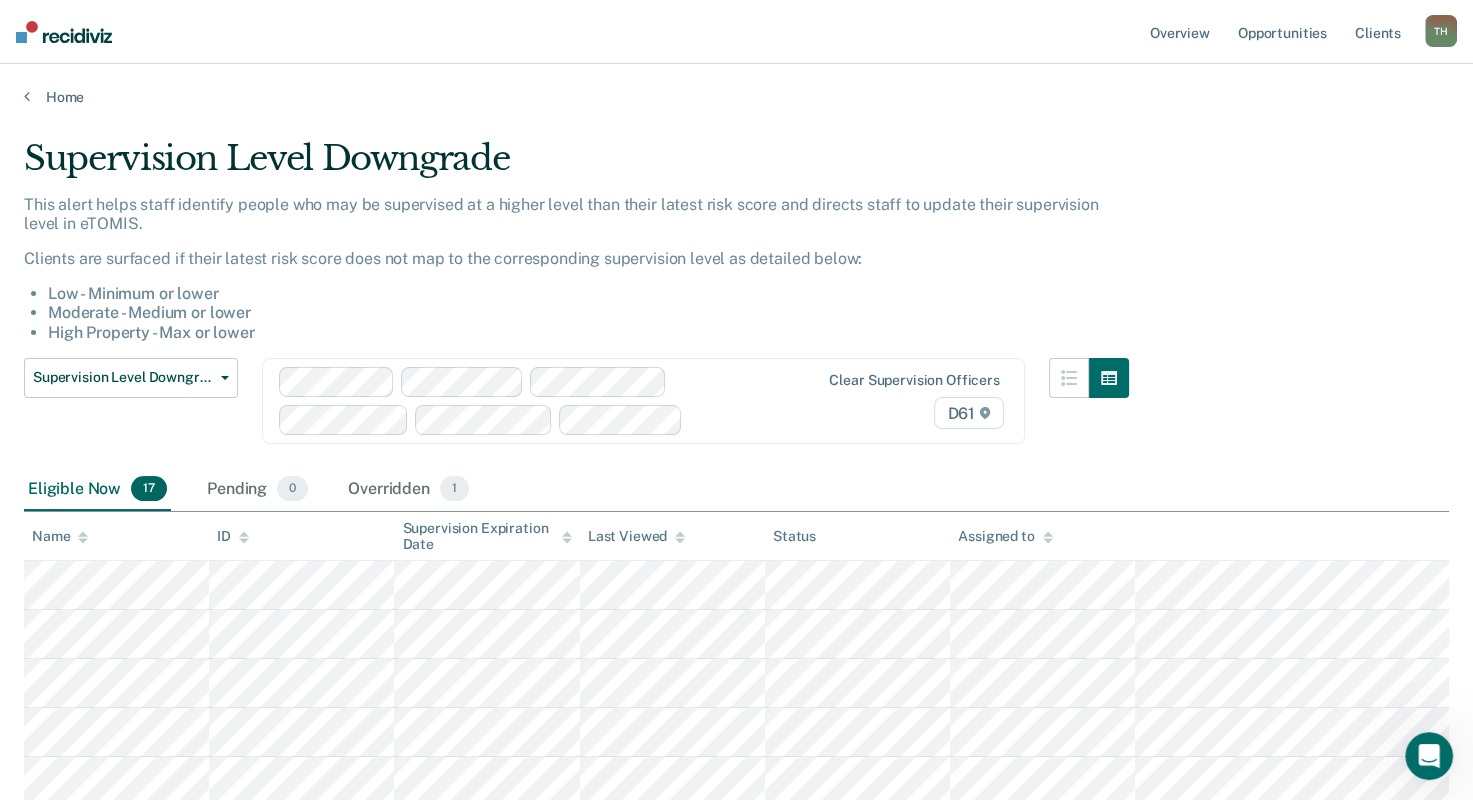 scroll, scrollTop: 0, scrollLeft: 0, axis: both 